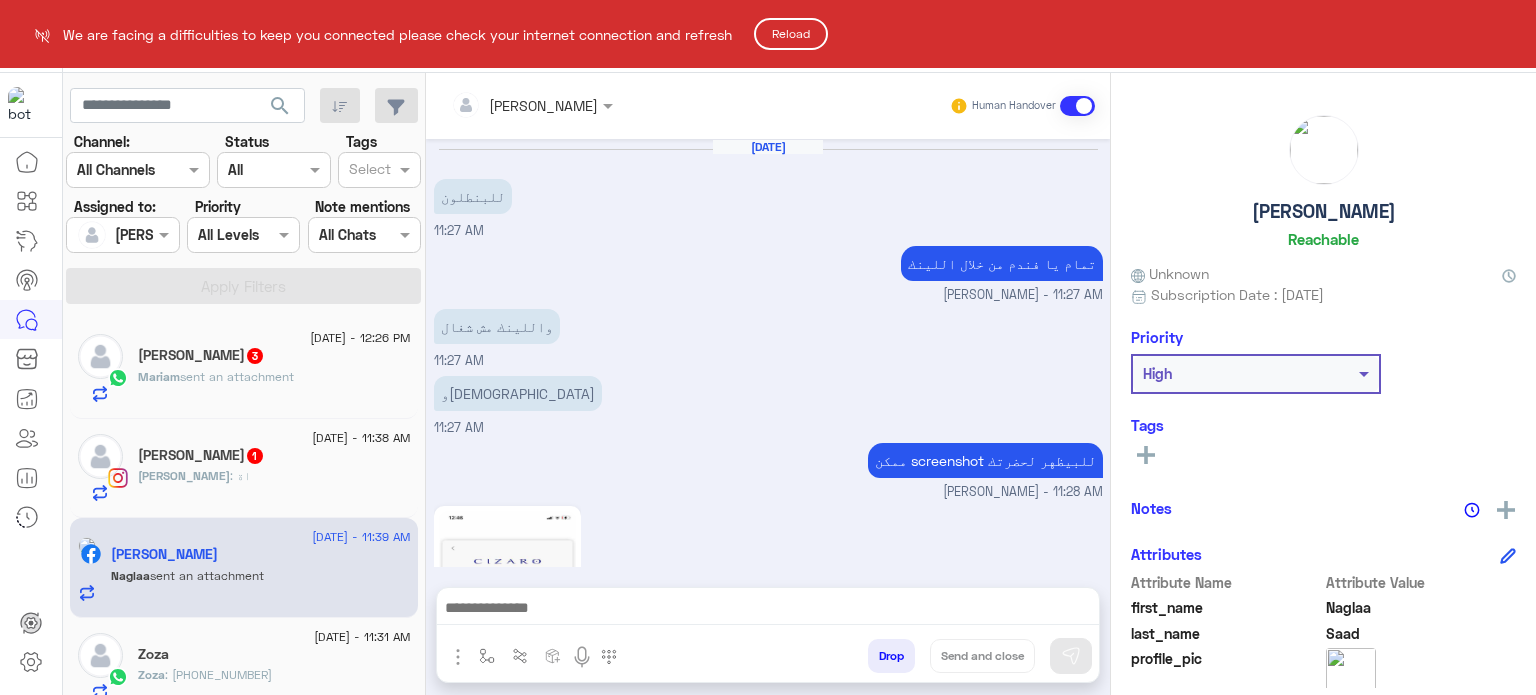scroll, scrollTop: 0, scrollLeft: 0, axis: both 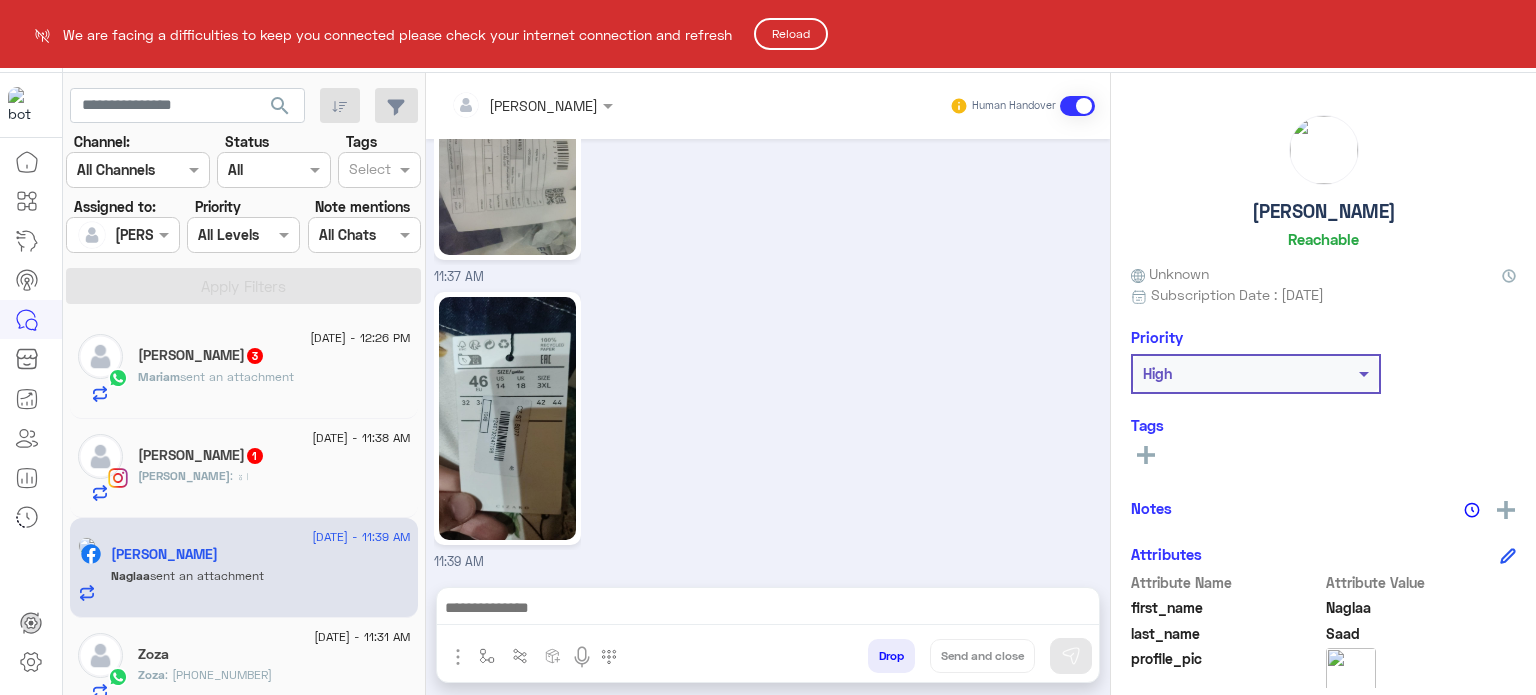 click on "We are facing a difficulties to keep you connected please check your internet connection and refresh Reload  Live Chat   Contact Us  Help Center عربي English search Channel: Channel All Channels Status Channel All Tags Select Assigned to: Assigned on Nada Khaled  Priority All Levels All Levels Note mentions Select All Chats Apply Filters [DATE] - 12:26 PM  [PERSON_NAME]  3 Mariam  sent an attachment [DATE] - 11:38 AM  [PERSON_NAME]  1 [PERSON_NAME] : اة [DATE] - 11:39 AM  [PERSON_NAME]  sent an attachment [DATE] - 11:31 AM  Zoza   Zoza : [PHONE_NUMBER] [DATE] - 11:23 AM  [GEOGRAPHIC_DATA] : مكتوب [DATE] July - 11:19 AM  [PERSON_NAME] (Agent)  : تمام يا فندم حضرتك ممكن تسجلي اوردر الإستبدال او الاسترجاع من خلال اللينك يا فندم
[URL][DOMAIN_NAME]
[DATE] - 11:18 AM  [PERSON_NAME] (Agent)  : تمام يا فندم مع حضرتك 💙 [DATE] - 11:16 AM  [PERSON_NAME]       '" at bounding box center [768, 347] 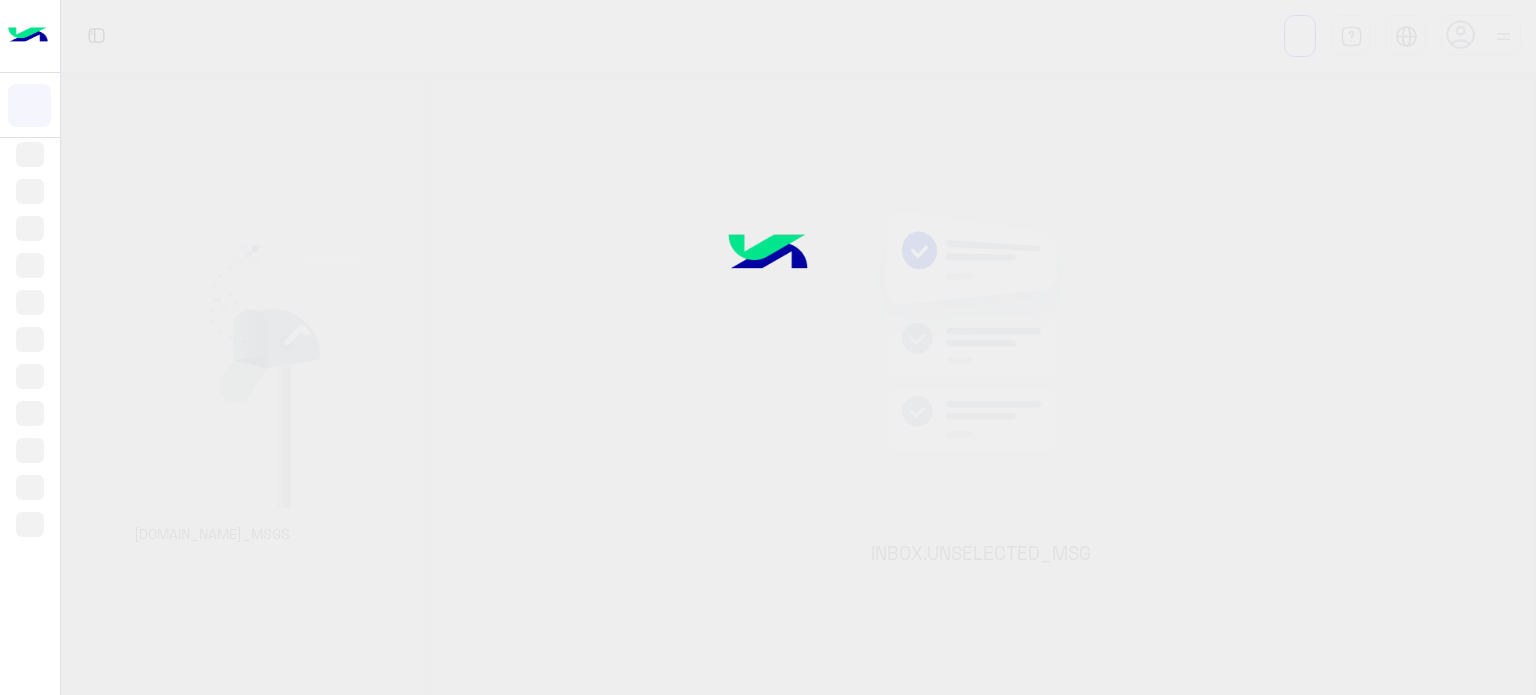 scroll, scrollTop: 0, scrollLeft: 0, axis: both 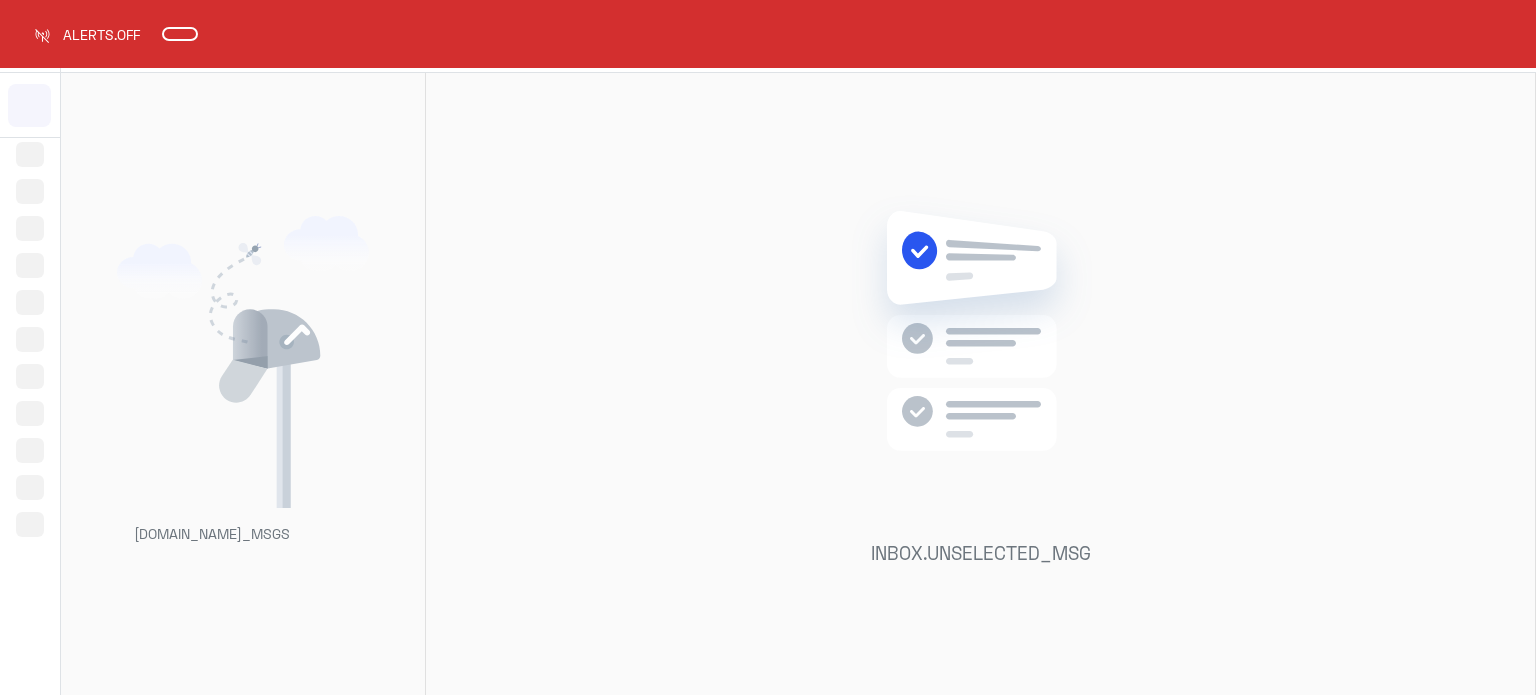 click on "ALERTS.OFF       عربي English INBOX.NO_MSGS INBOX.UNSELECTED_MSG
Cizaro" at bounding box center [768, 347] 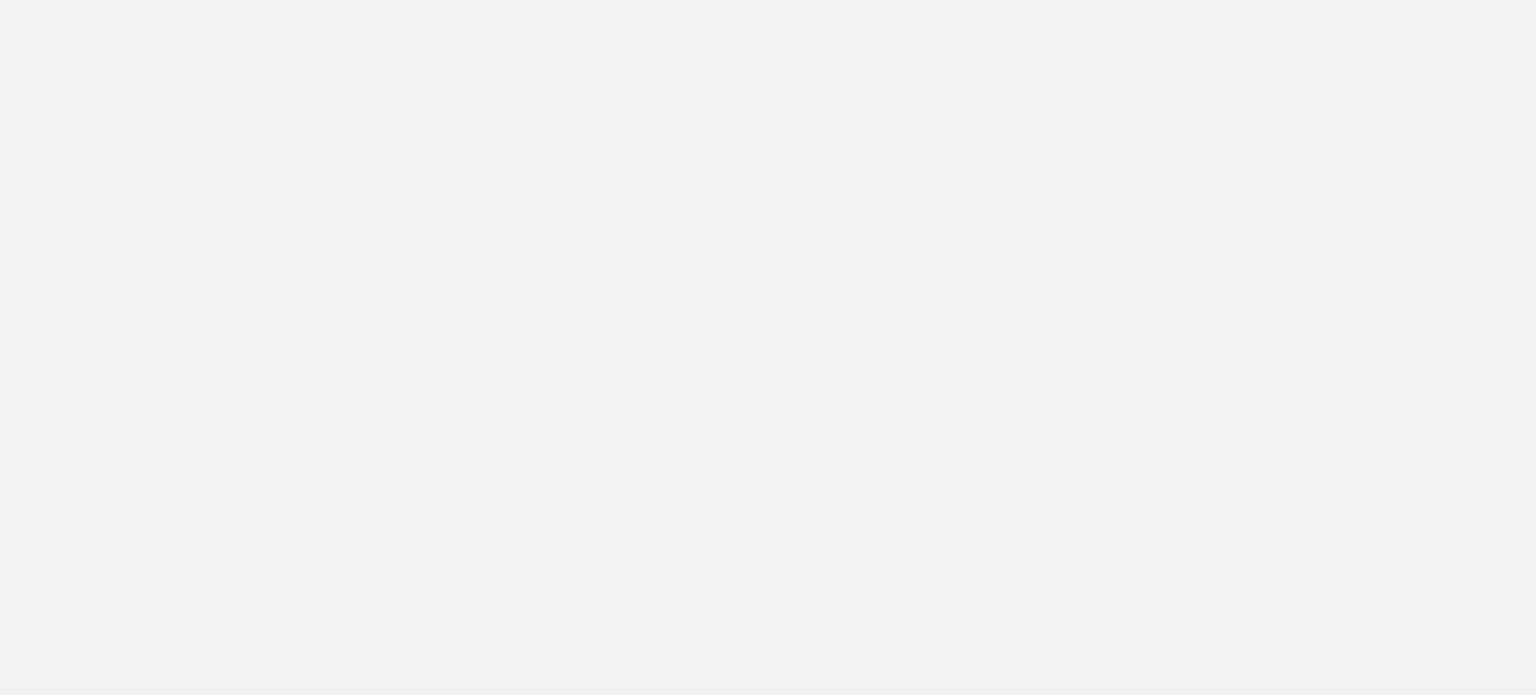 scroll, scrollTop: 0, scrollLeft: 0, axis: both 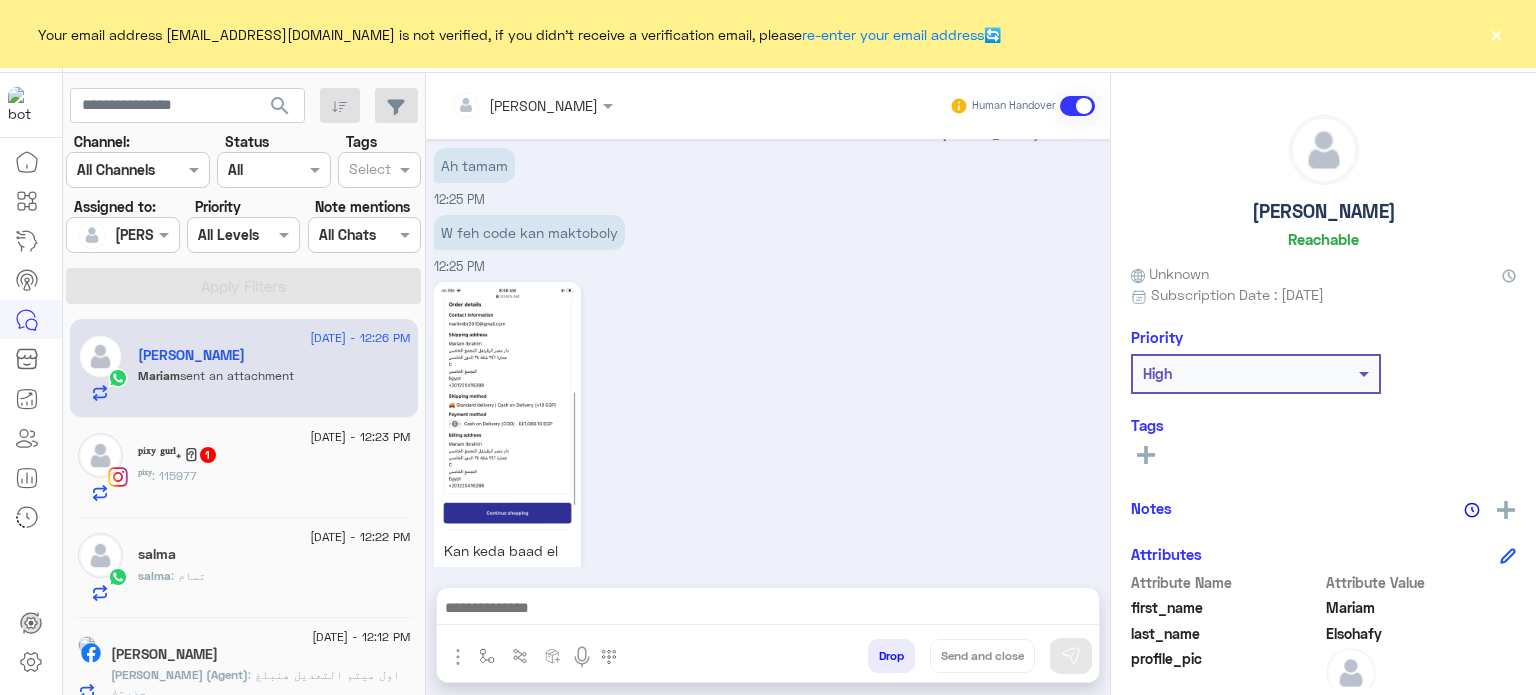 click on "×" 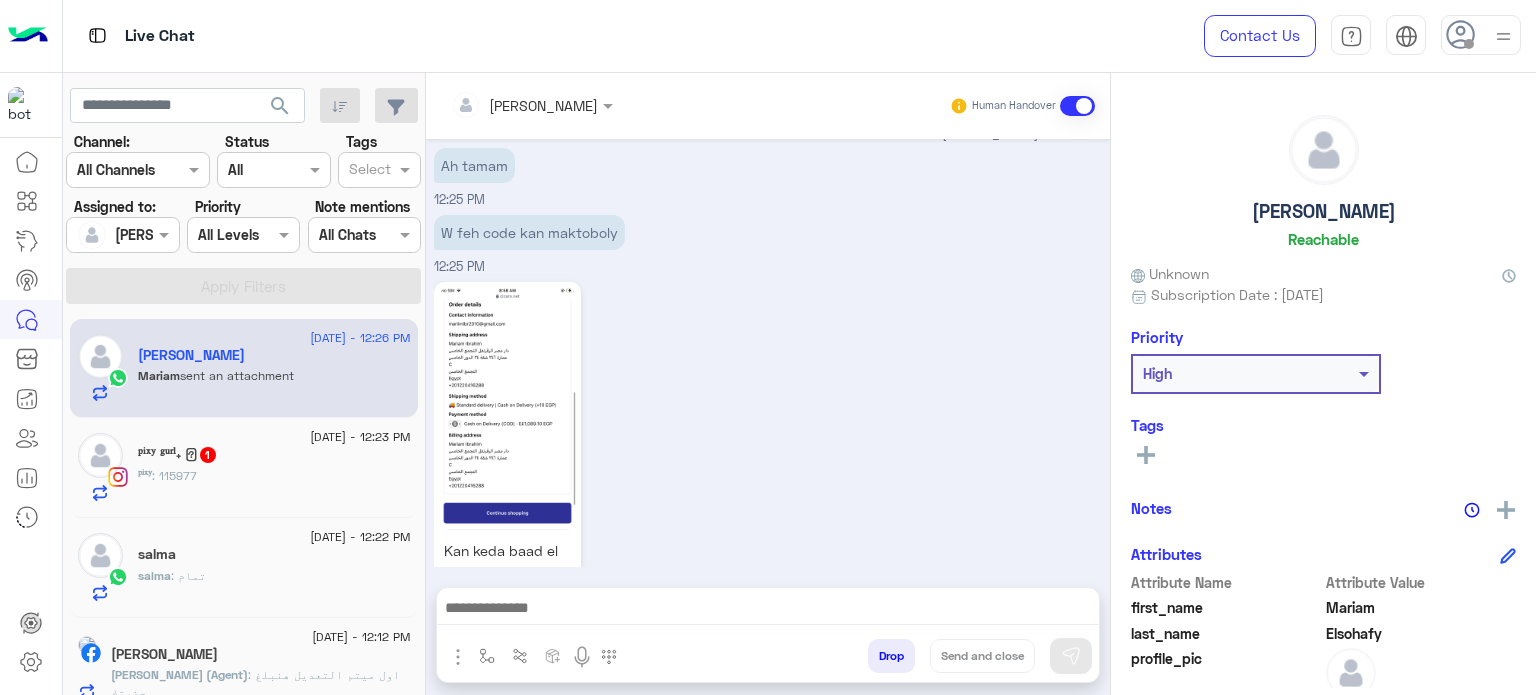 click 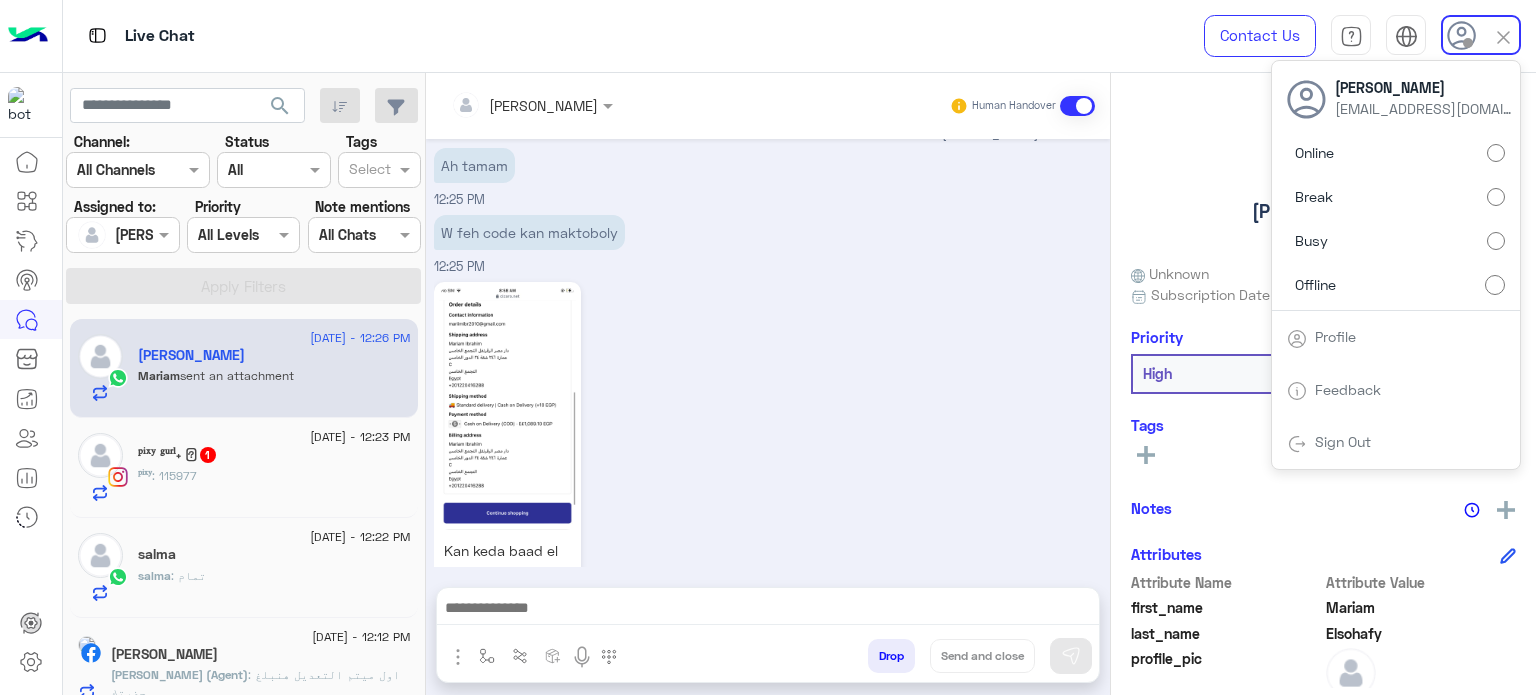click on "Kan keda baad el code    12:26 PM" at bounding box center [768, 455] 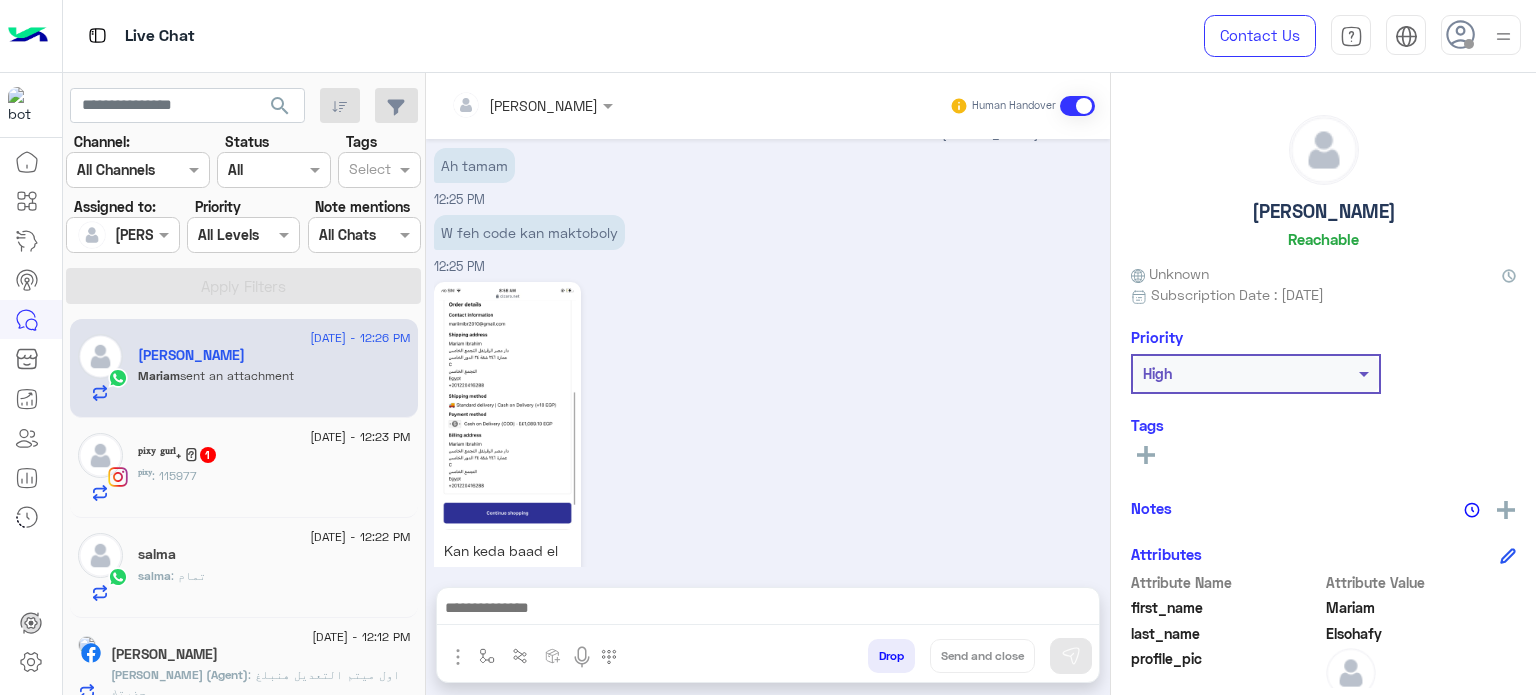 click on "salma : تمام" 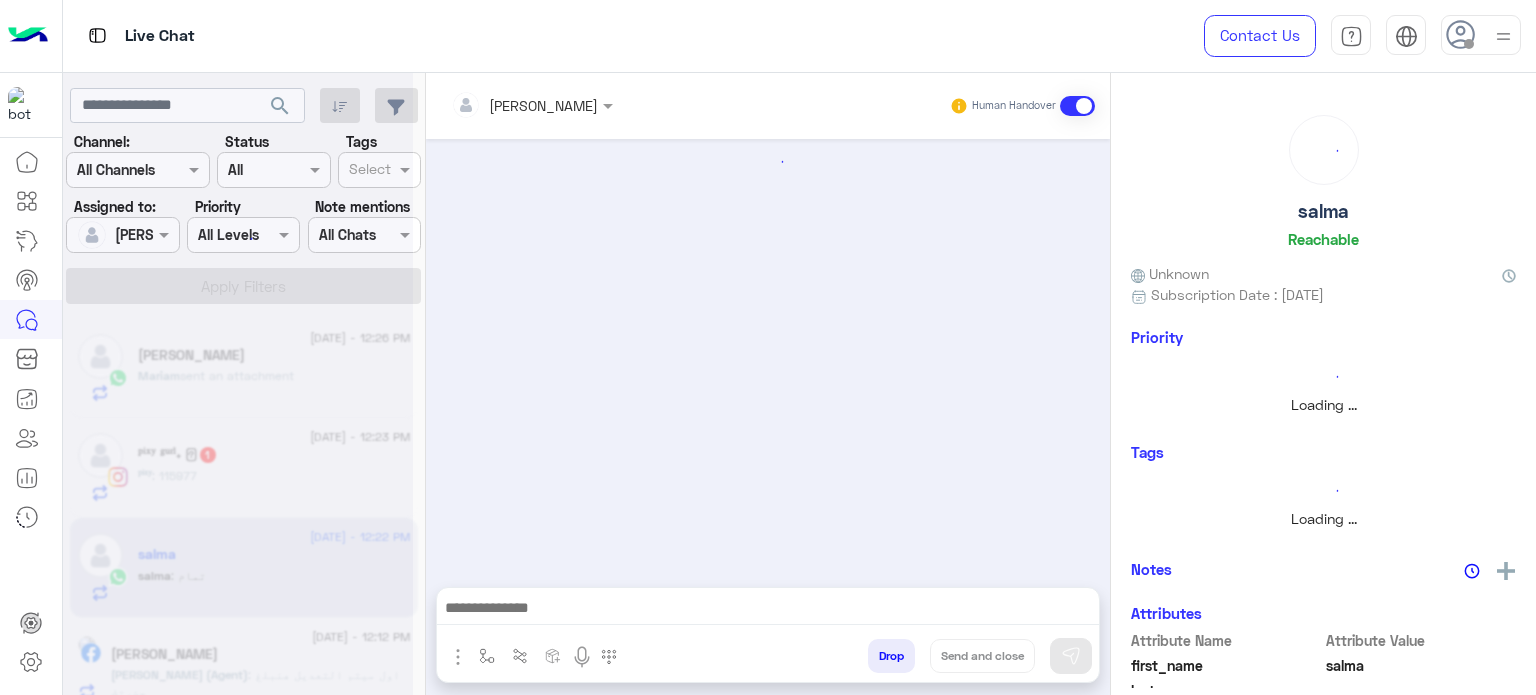 scroll, scrollTop: 0, scrollLeft: 0, axis: both 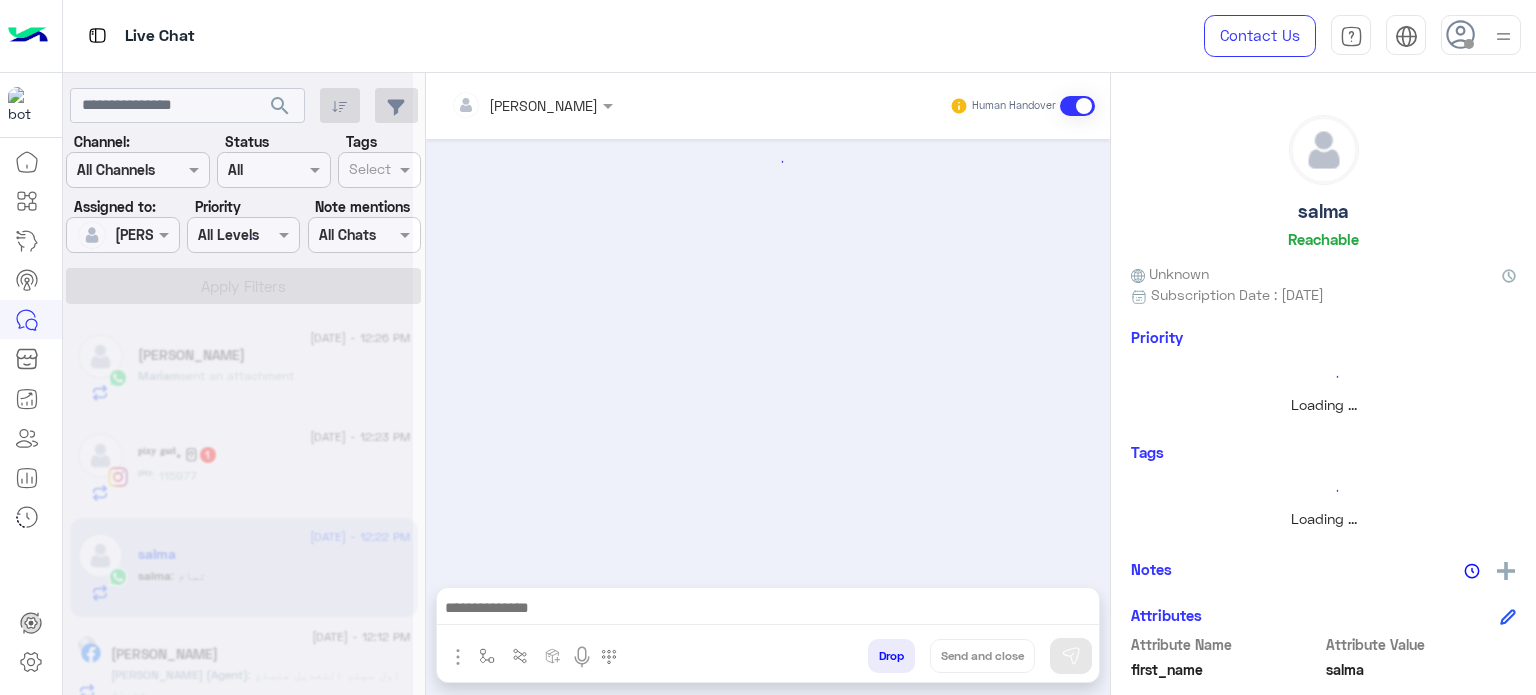 drag, startPoint x: 422, startPoint y: 371, endPoint x: 423, endPoint y: 443, distance: 72.00694 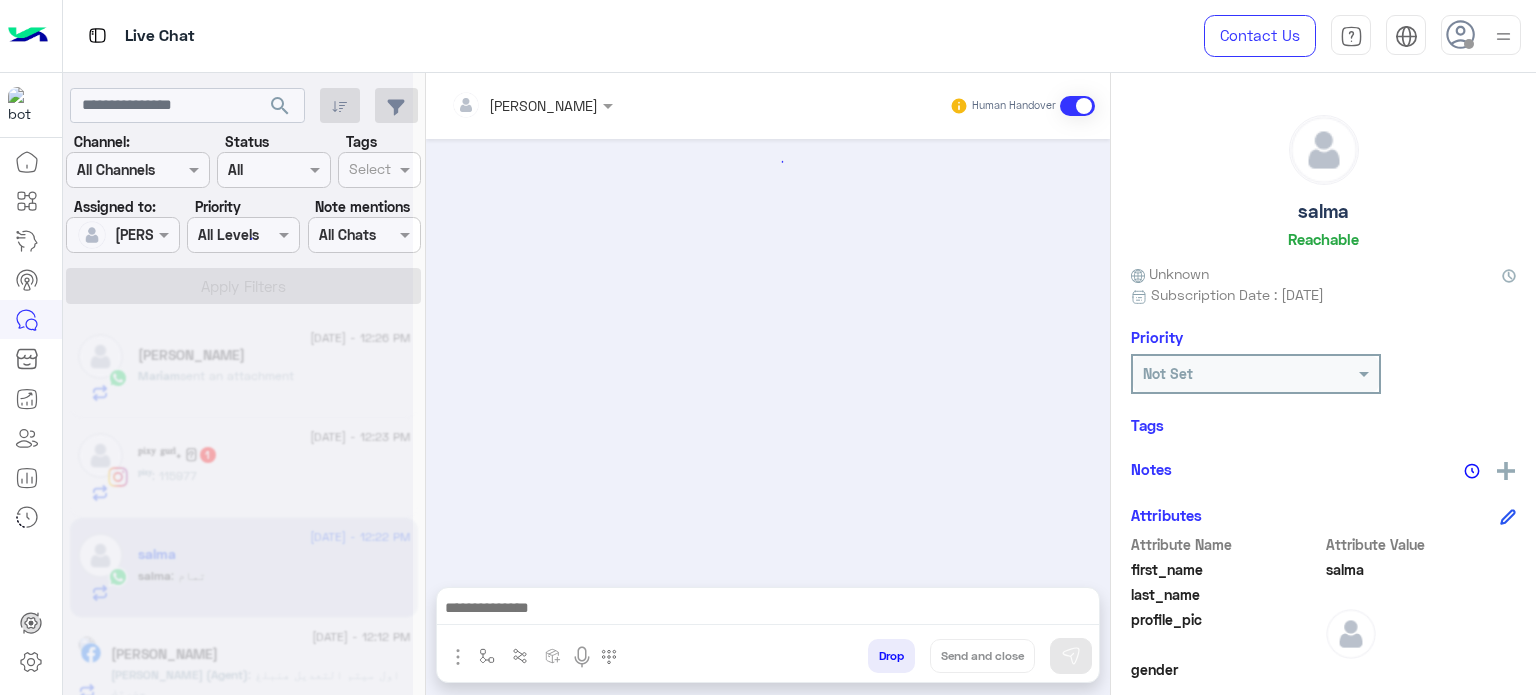 scroll, scrollTop: 573, scrollLeft: 0, axis: vertical 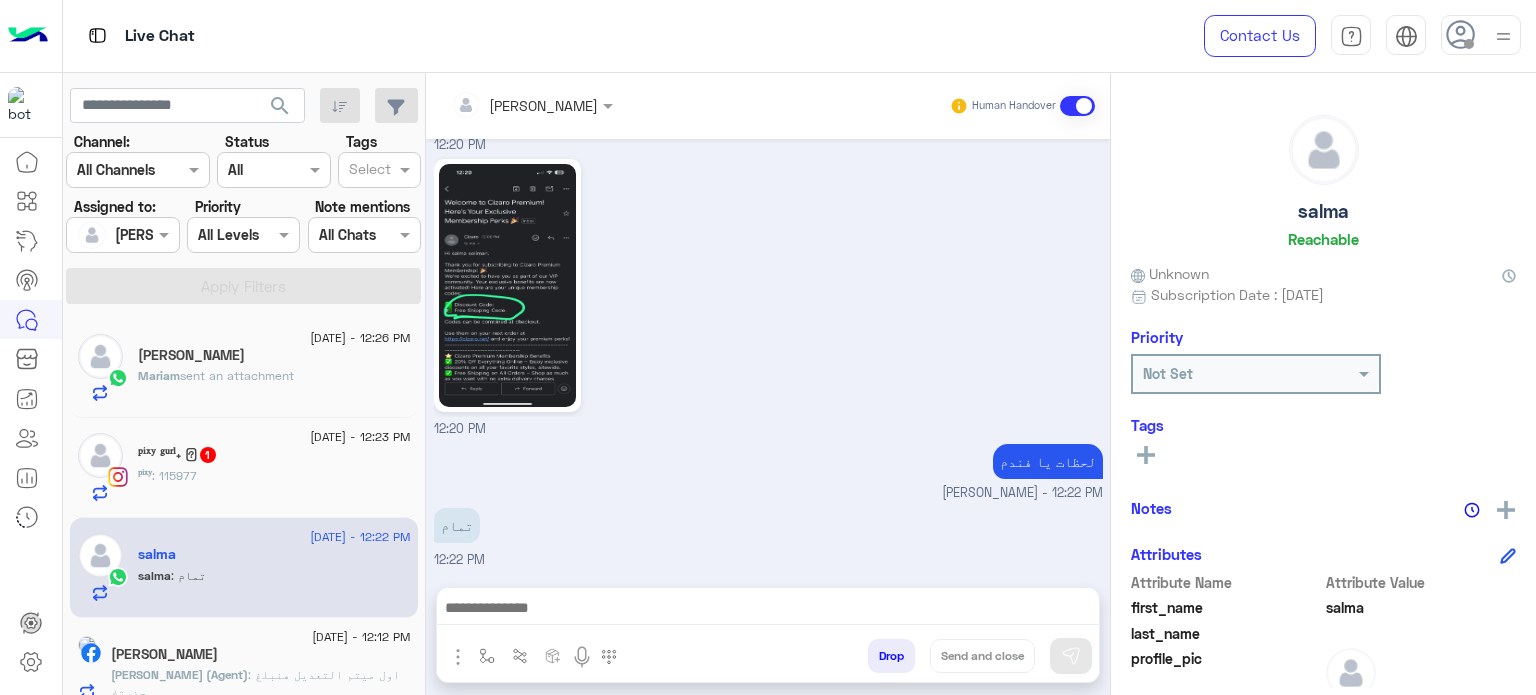 click on "Jul 8, 2025  Good morning I've purchased the premium membership and received the confirmation email of it. I saw there are supposed to be discount codes that I'm supposed to use during the checkout process but the email doesn't contain the codes in it   12:17 PM  اهلا بحضرتك 💙  Nada Khaled  -  12:18 PM   Nada Khaled  joined the conversation   12:18 PM      ممكن رقم الاوردر يا فندم  Nada Khaled  -  12:18 PM  116787   12:19 PM  وصل لحضرتك كود علي الemail?  Nada Khaled  -  12:19 PM  لا   12:20 PM    12:20 PM  لحظات يا فندم  Nada Khaled  -  12:22 PM  تمام   12:22 PM" at bounding box center [768, 353] 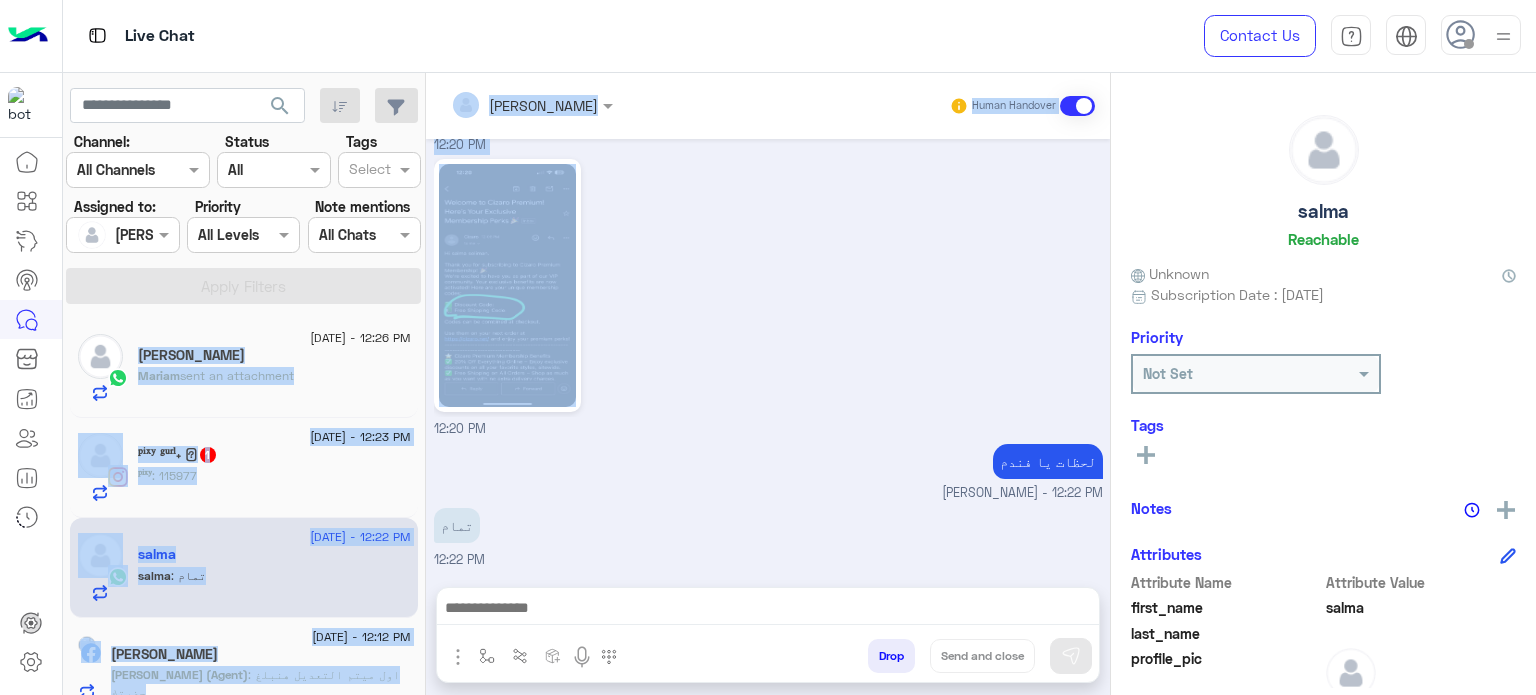 click on "search Channel: Channel All Channels Status Channel All Tags Select Assigned to: Assigned on Nada Khaled  Priority All Levels All Levels Note mentions Select All Chats Apply Filters 8 July - 12:26 PM  Mariam Elsohafy  Mariam  sent an attachment 8 July - 12:23 PM  ᵖⁱˣʸ ᵍᵘʳˡ˖ ּ𔘓  1 ᵖⁱˣʸ : 115977 8 July - 12:22 PM  salma   salma : تمام 8 July - 12:12 PM  Noura Hafez   Nada Khaled (Agent)  : اول ميتم التعديل هنبلغ حضرتك  8 July - 12:06 PM  Naglaa Saad   Nada Khaled (Agent)  : تم تسجيل اوردر الاسترجاع علي نفس البيانات 💙 8 July - 12:02 PM  Zoza   Zoza : تمام 8 July - 11:04 AM  Ahmed Emad   Nada Khaled (Agent)  : وصل لحضرتك بنطلون غلط و الخاتم موصلش؟ 8 July - 10:49 AM  Nour Ashraf   Nada Khaled (Agent)  : تمام يا فندم نسجله بمقاس ٣٤ علي نفس البيانات؟ Nada Khaled  Human Handover     Jul 8, 2025  Good morning   12:17 PM  اهلا بحضرتك 💙  12:18 PM" 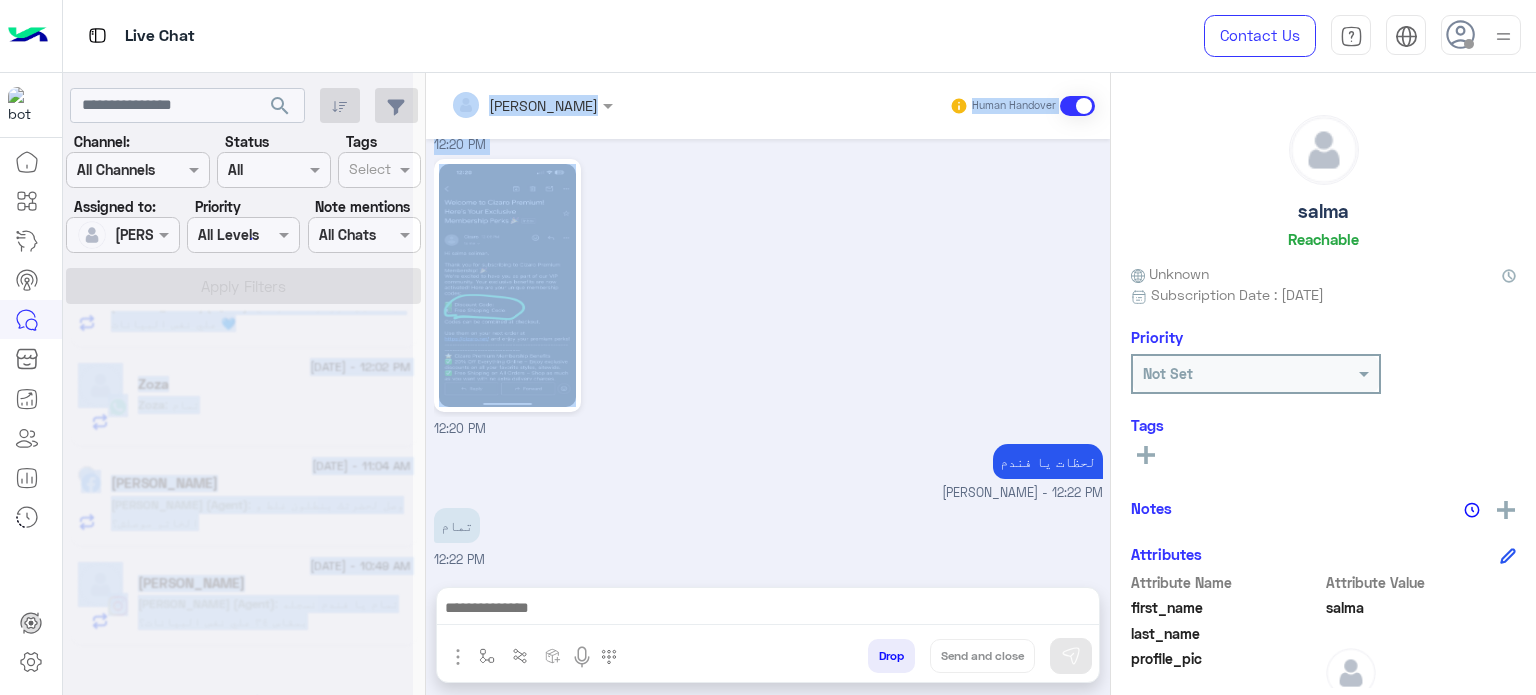scroll, scrollTop: 10, scrollLeft: 0, axis: vertical 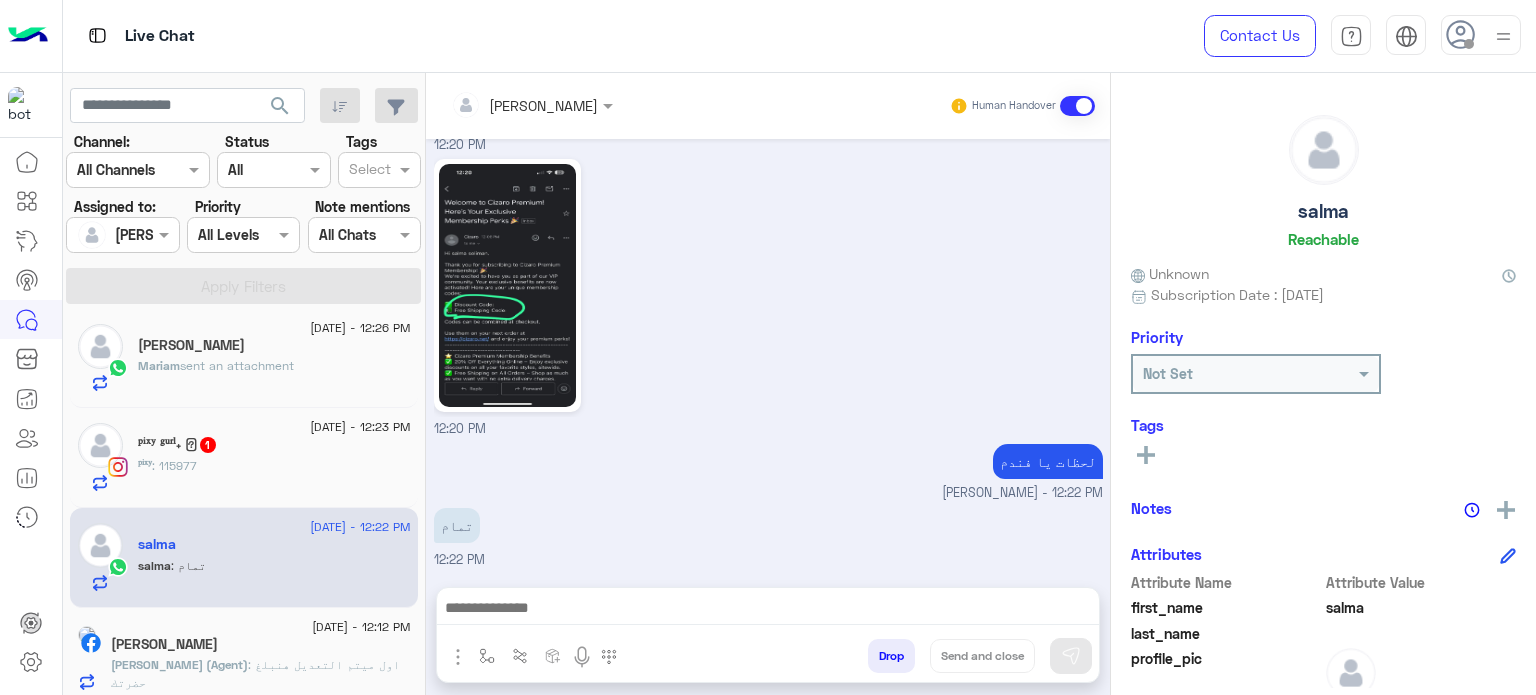 click on "Nada Khaled  -  12:22 PM" at bounding box center [768, 493] 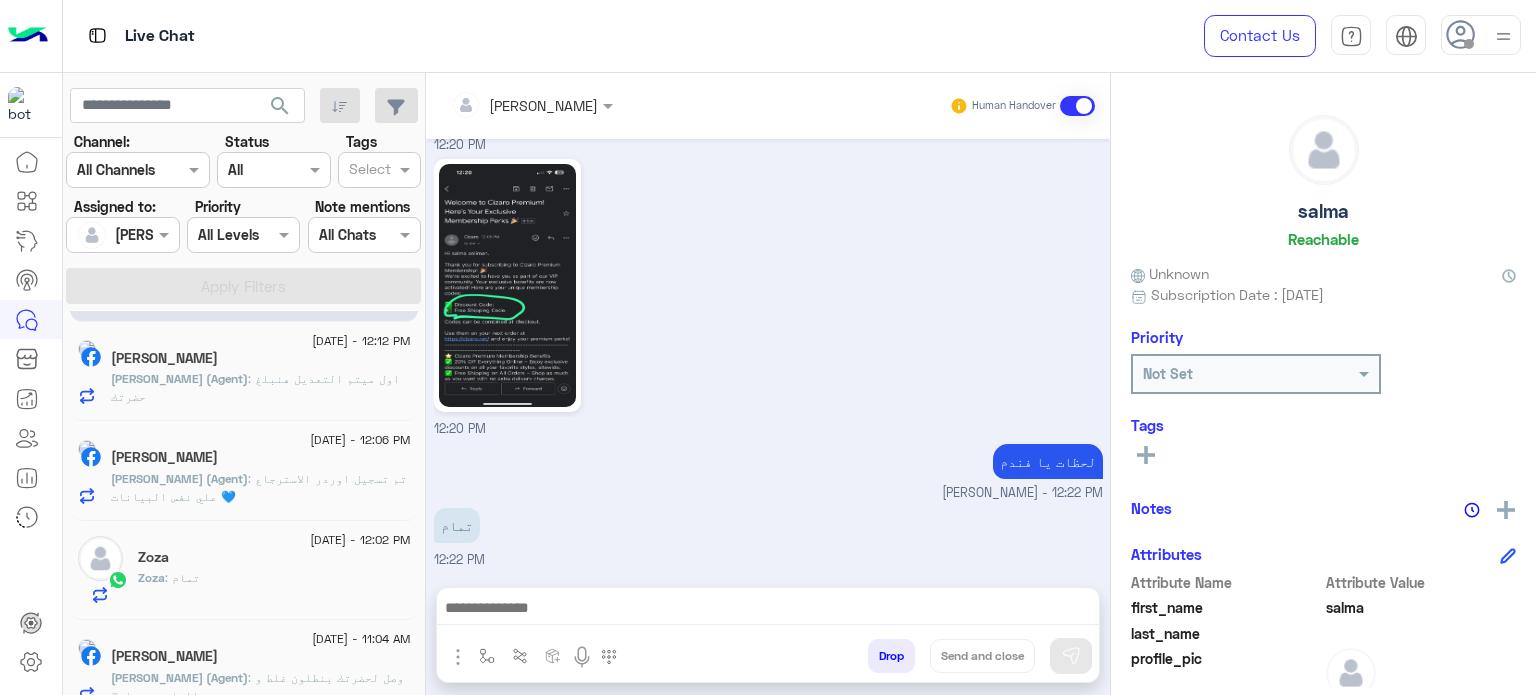 scroll, scrollTop: 294, scrollLeft: 0, axis: vertical 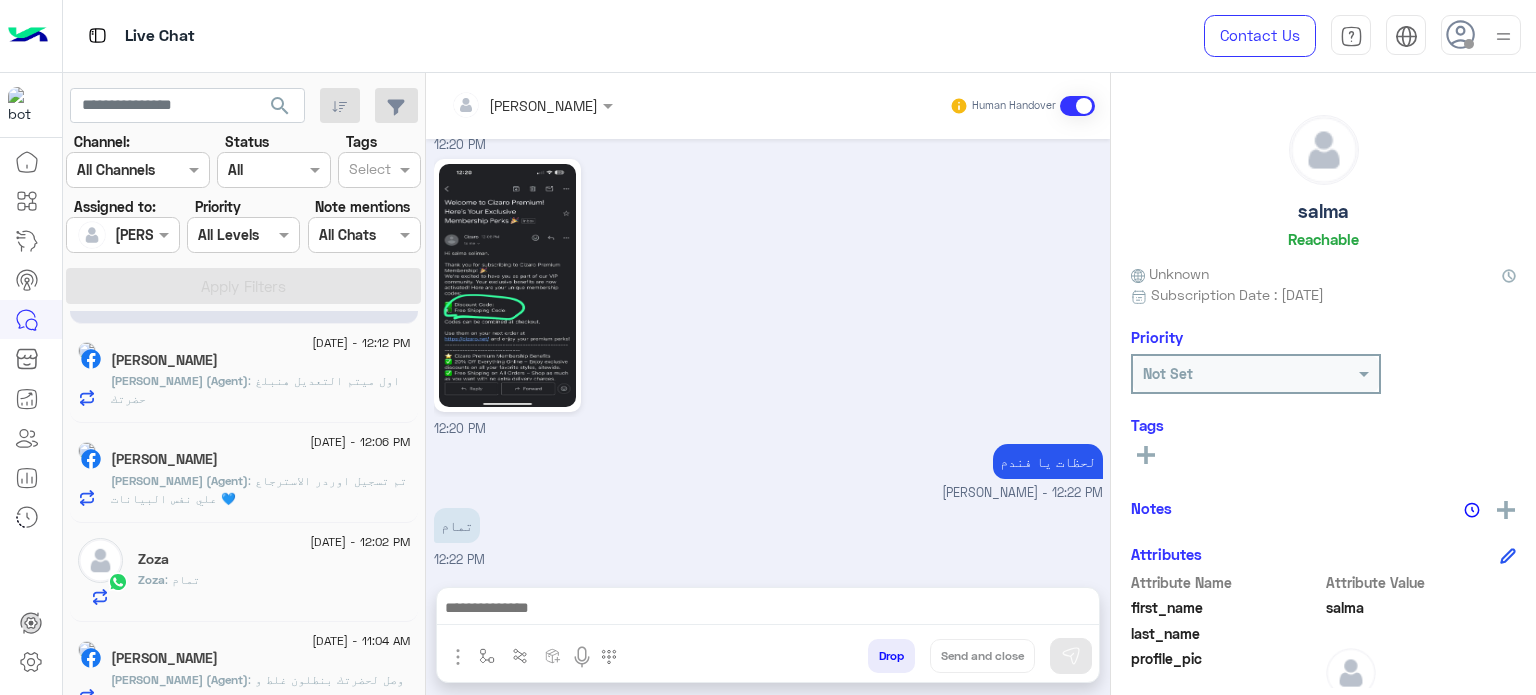 click on "Zoza" 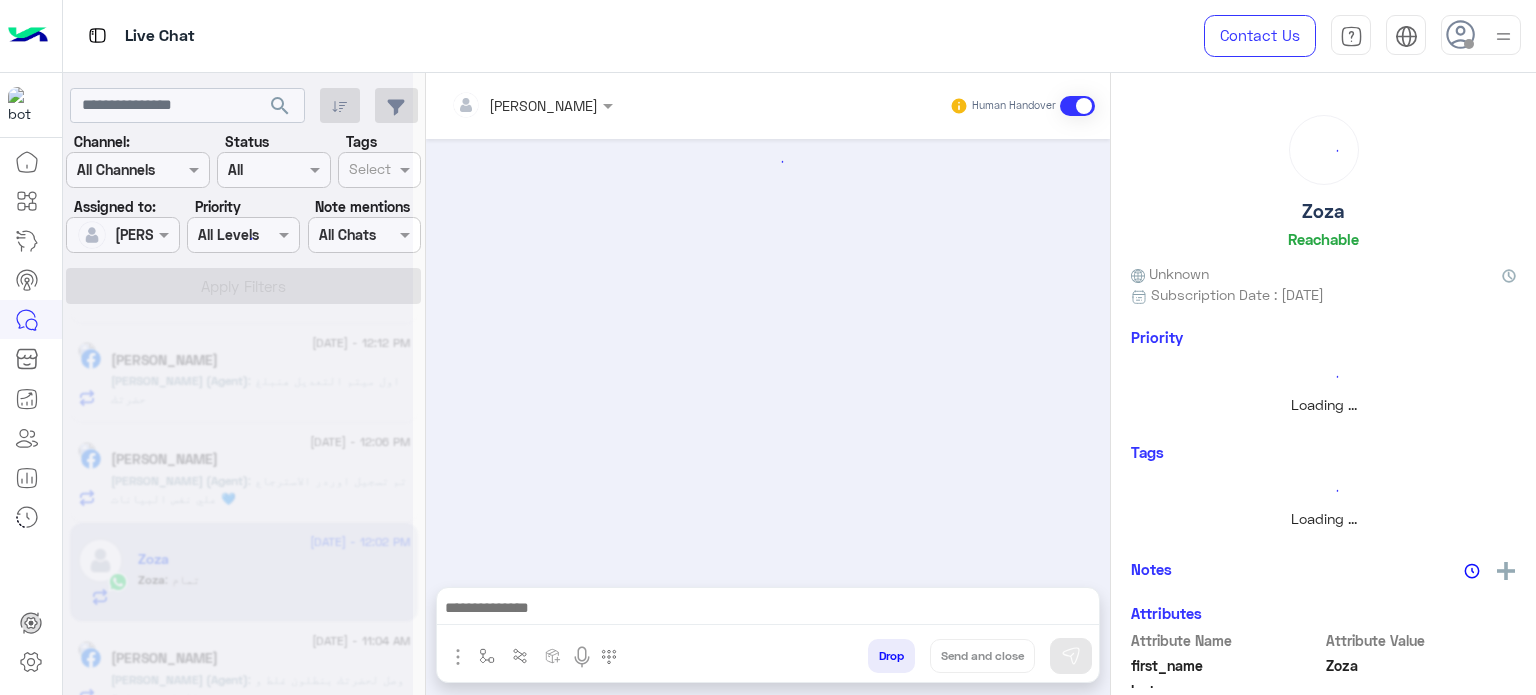 scroll, scrollTop: 294, scrollLeft: 0, axis: vertical 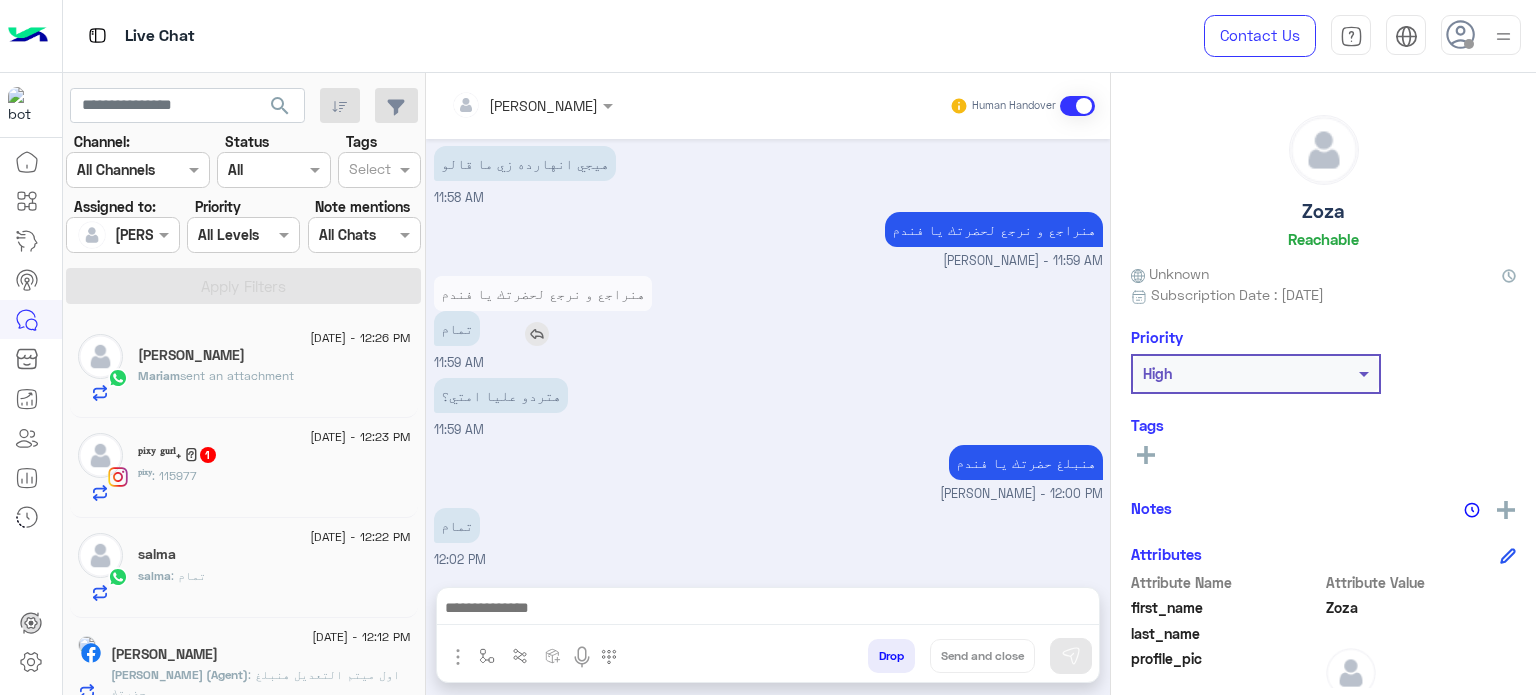 click on "تمام" at bounding box center (543, 328) 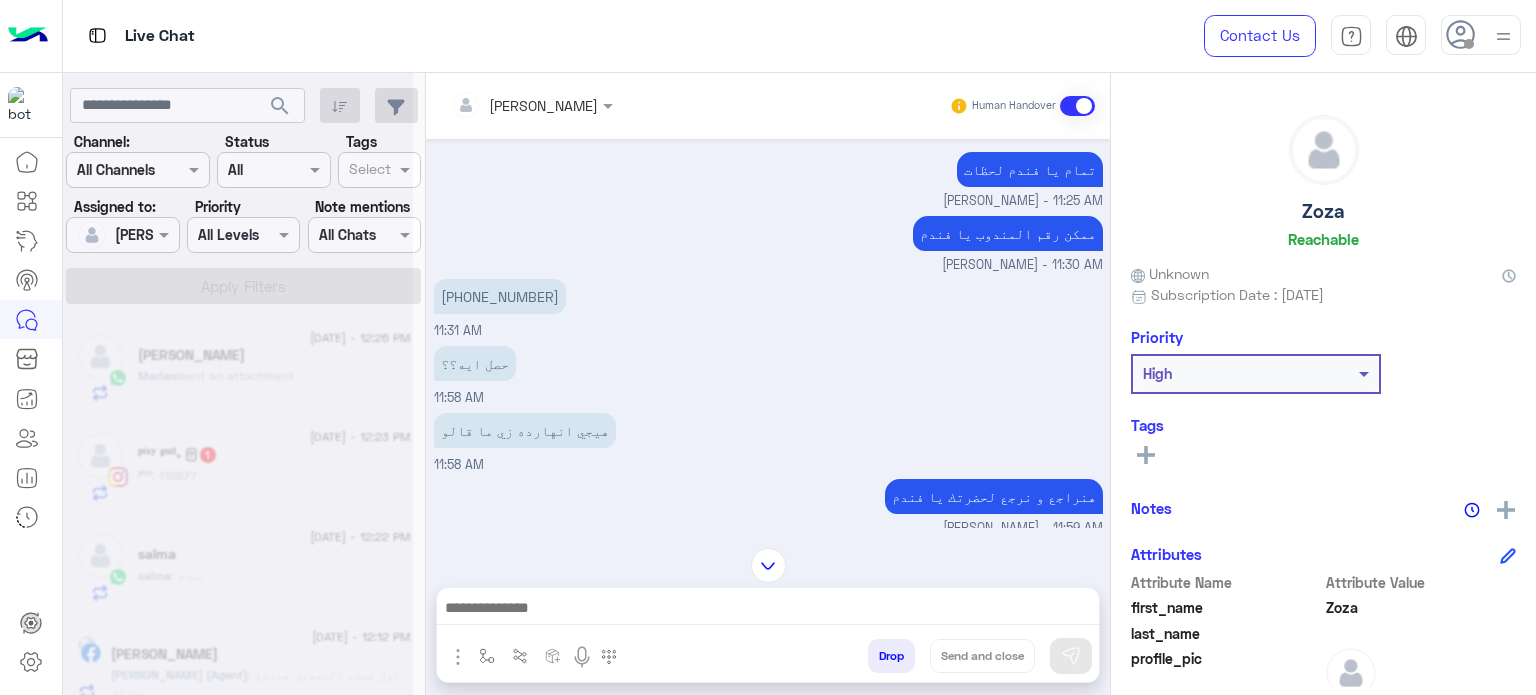 scroll, scrollTop: 0, scrollLeft: 0, axis: both 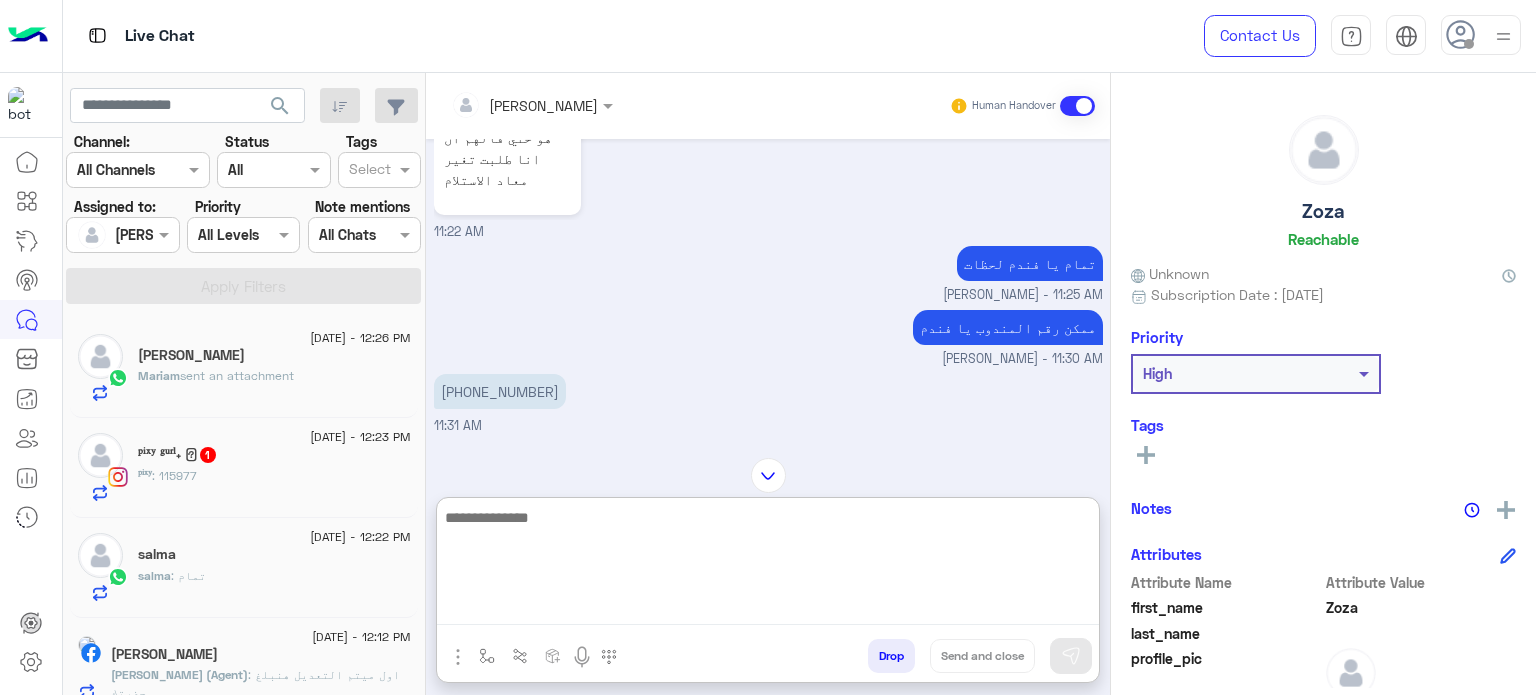 click at bounding box center (768, 565) 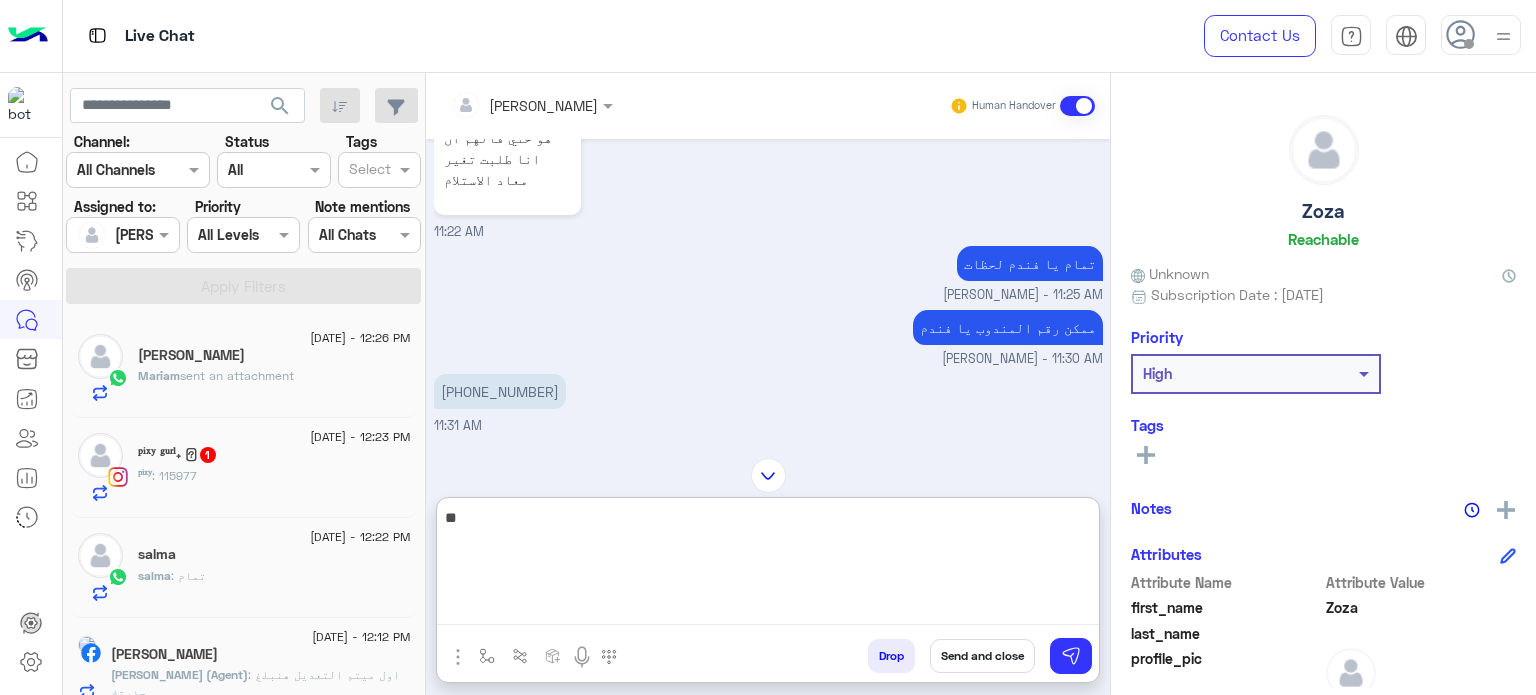 type on "*" 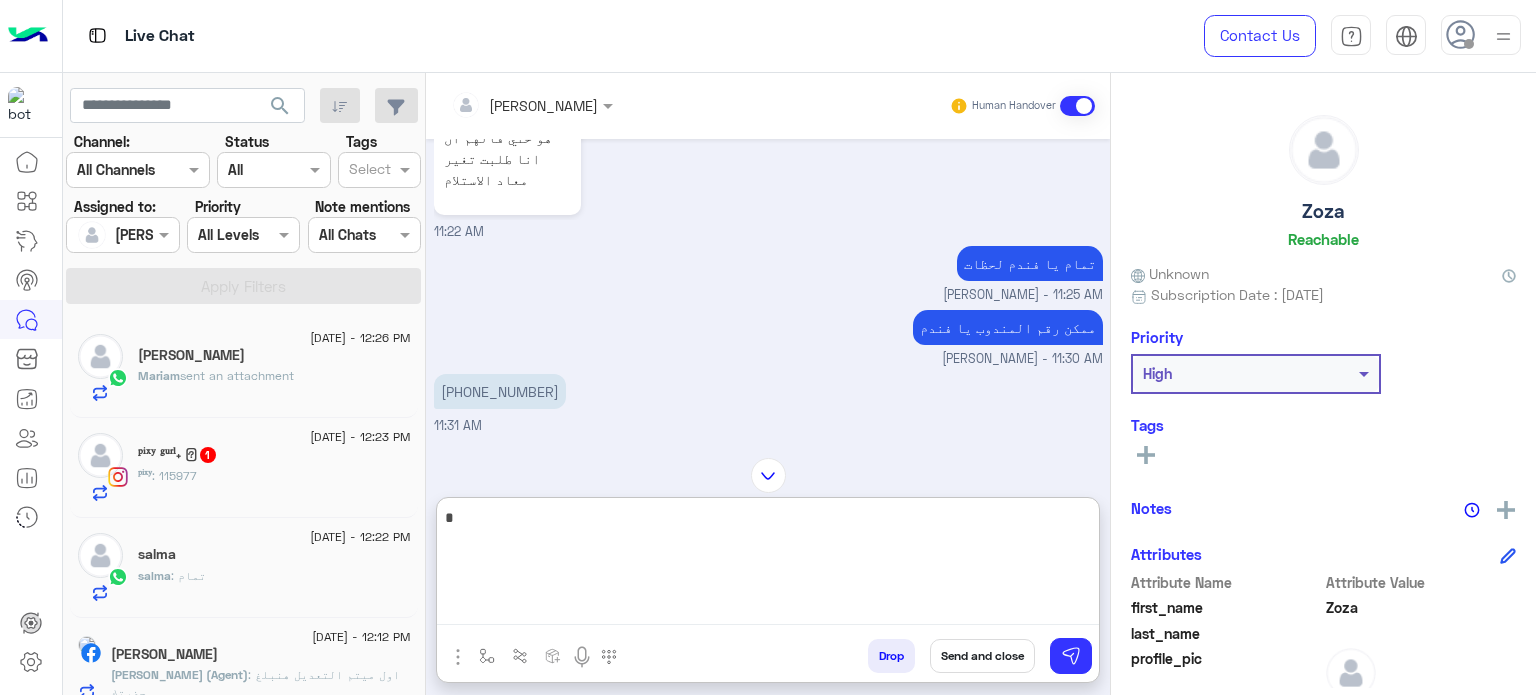 type 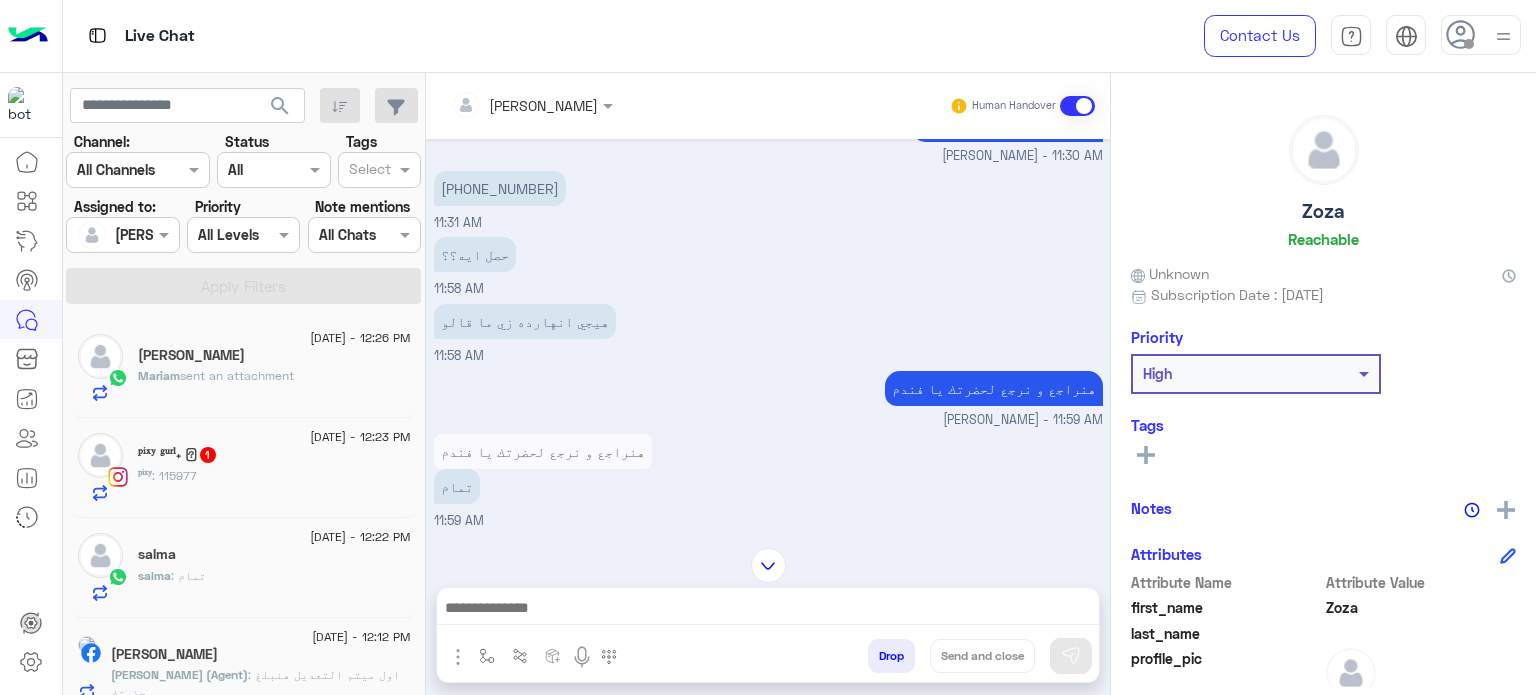 scroll, scrollTop: 792, scrollLeft: 0, axis: vertical 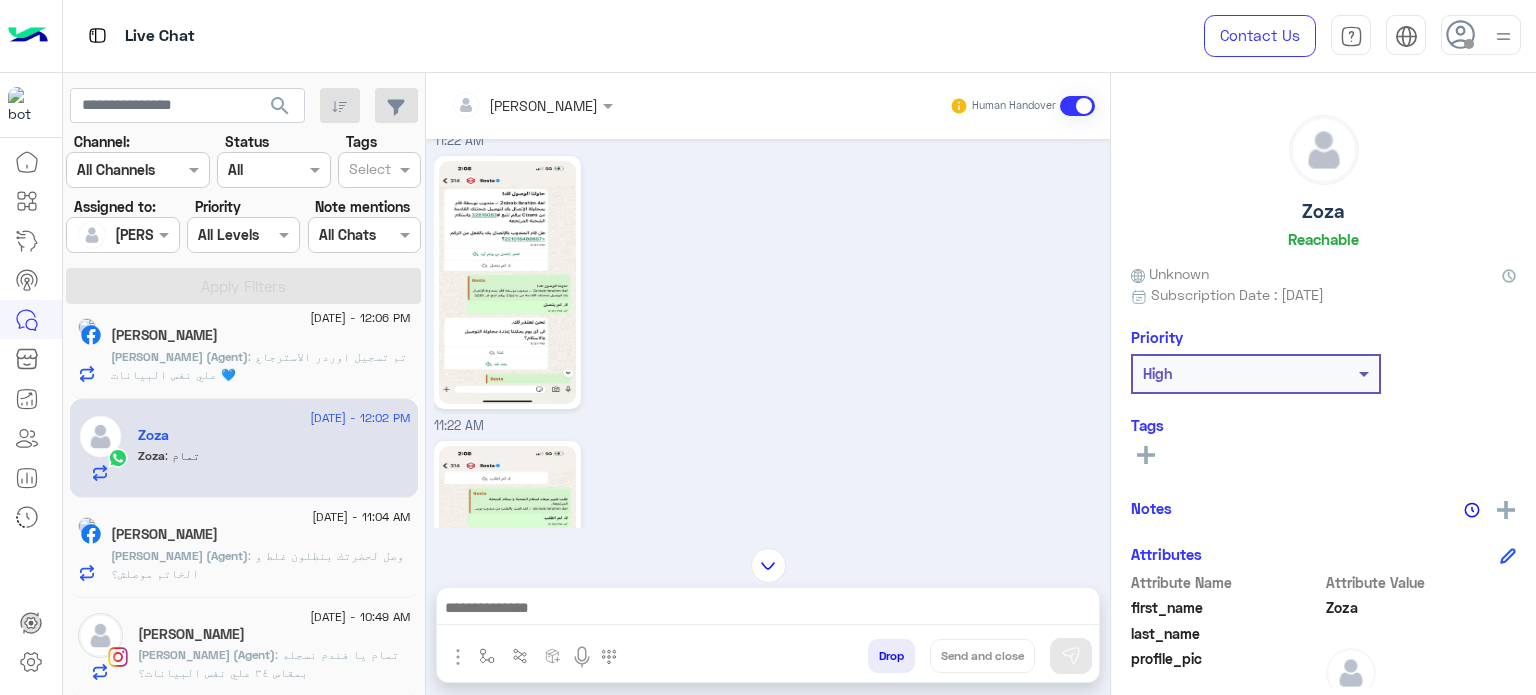 click on "[PERSON_NAME] (Agent)" 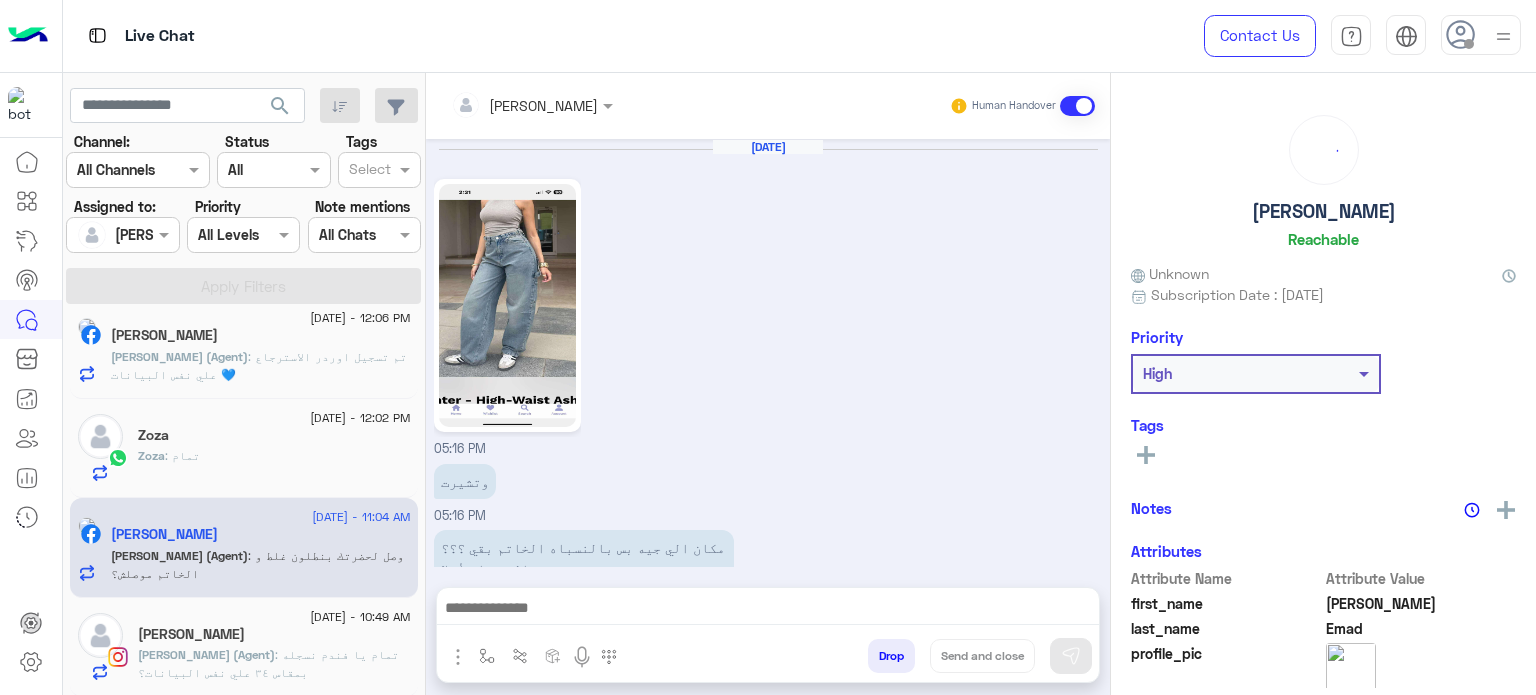 scroll, scrollTop: 479, scrollLeft: 0, axis: vertical 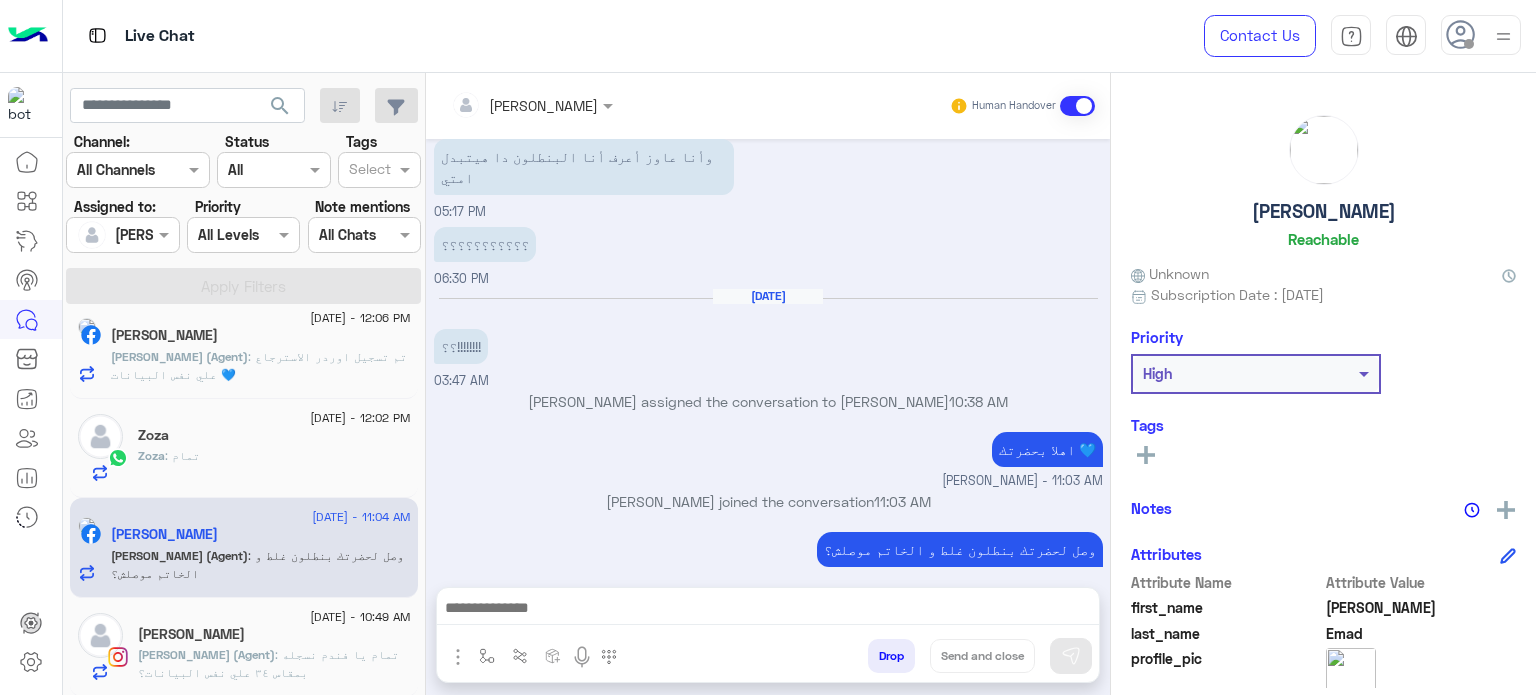 click on "؟؟؟؟؟؟؟؟؟؟؟   06:30 PM" at bounding box center [768, 255] 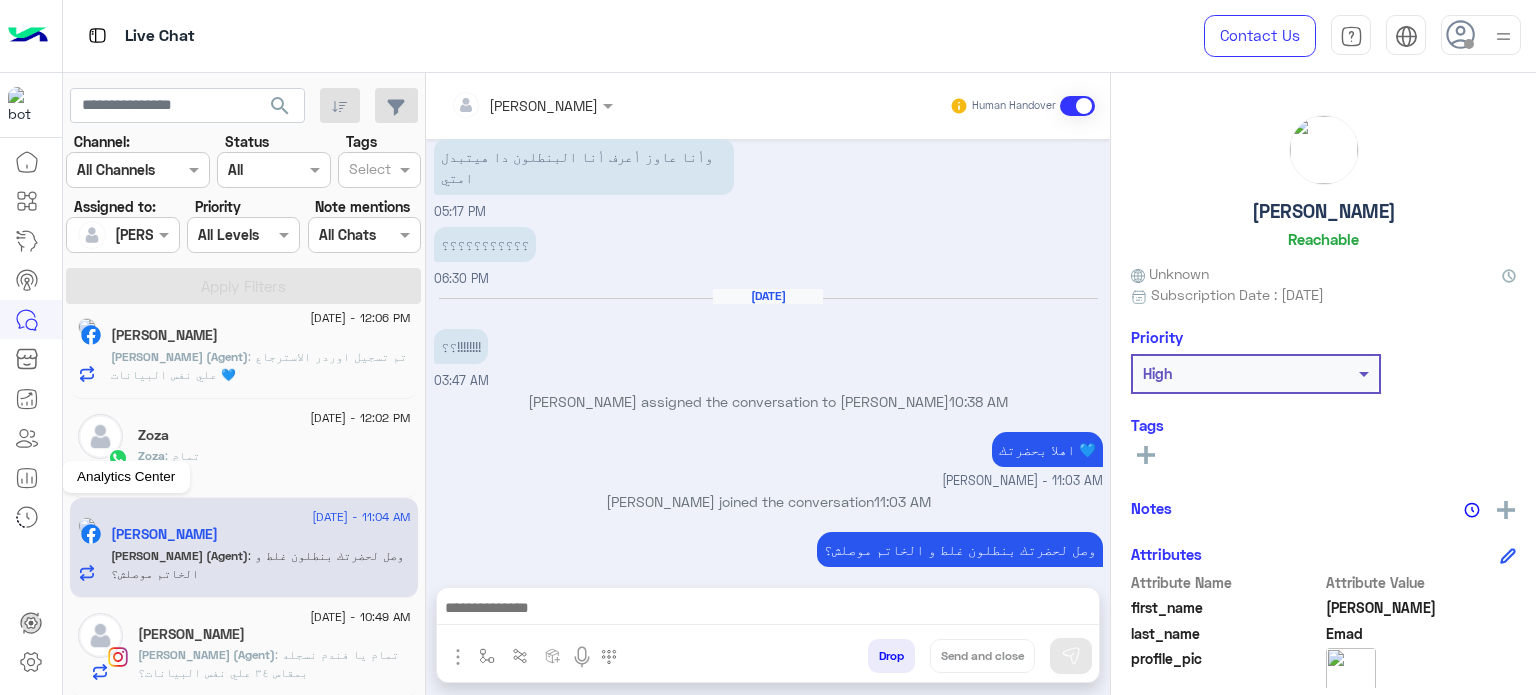 click 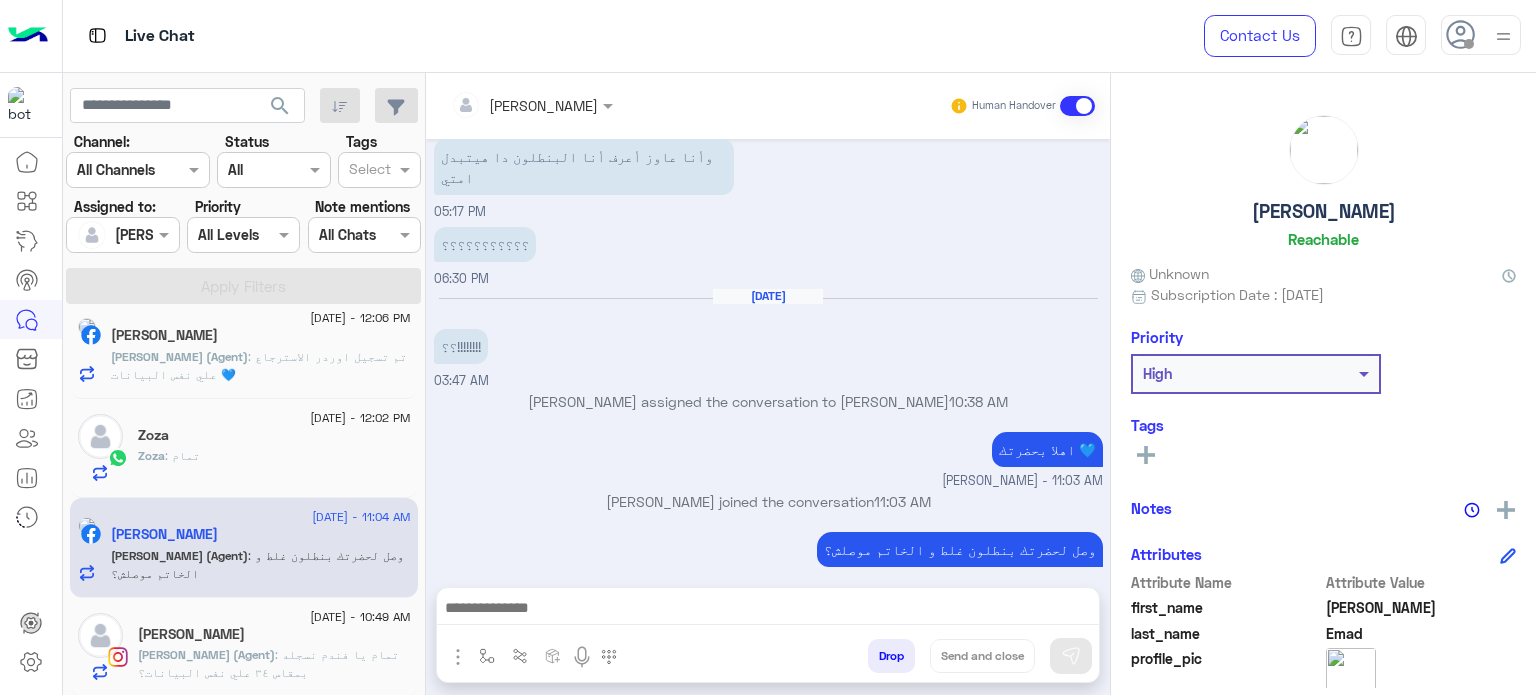 click 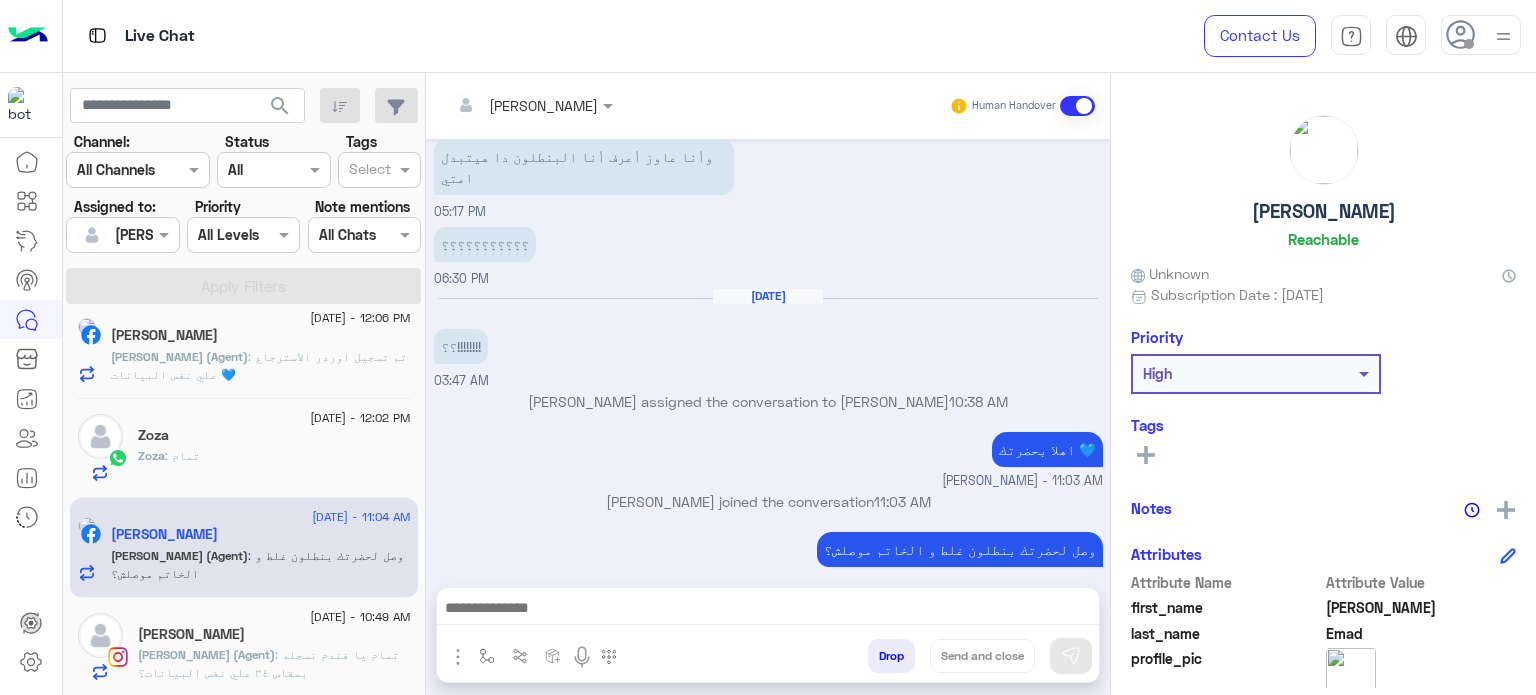 click on "؟؟؟؟؟؟؟؟؟؟؟   06:30 PM" at bounding box center [768, 255] 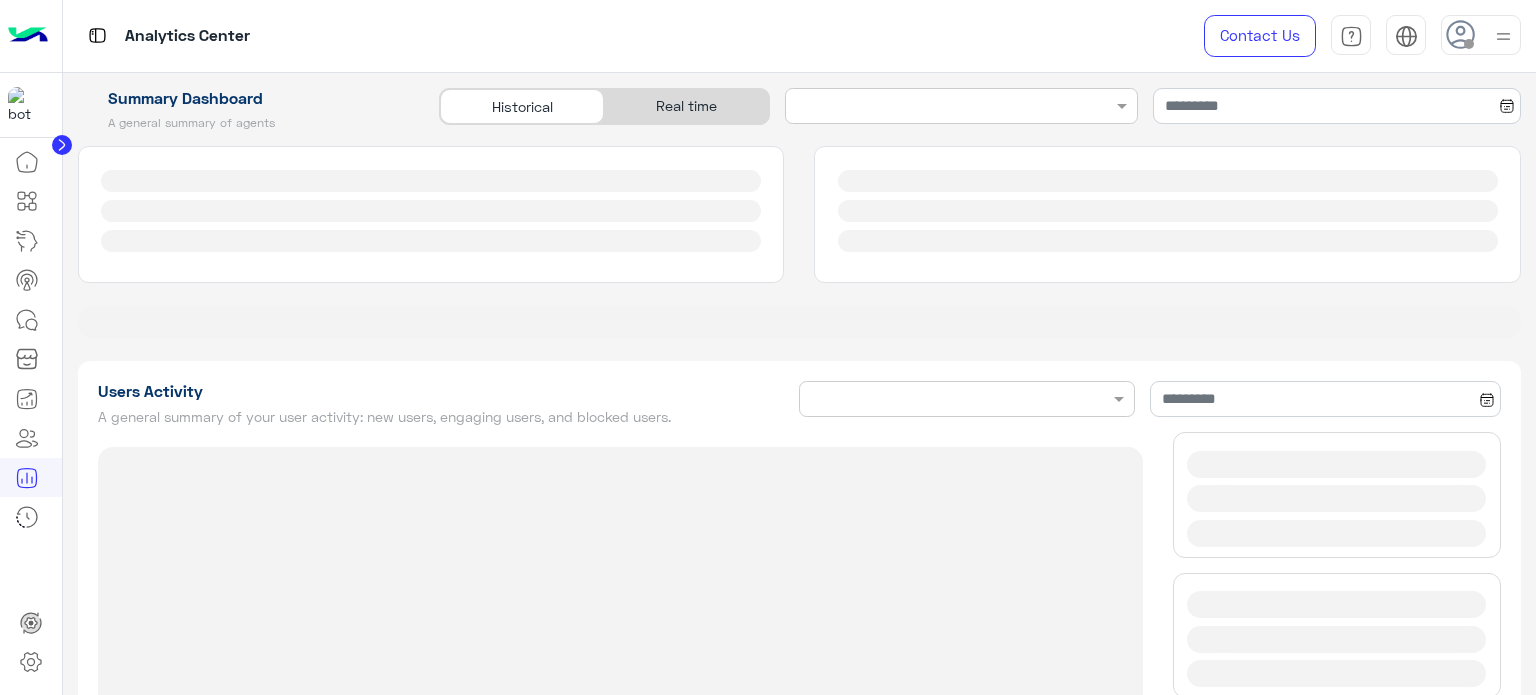 type on "**********" 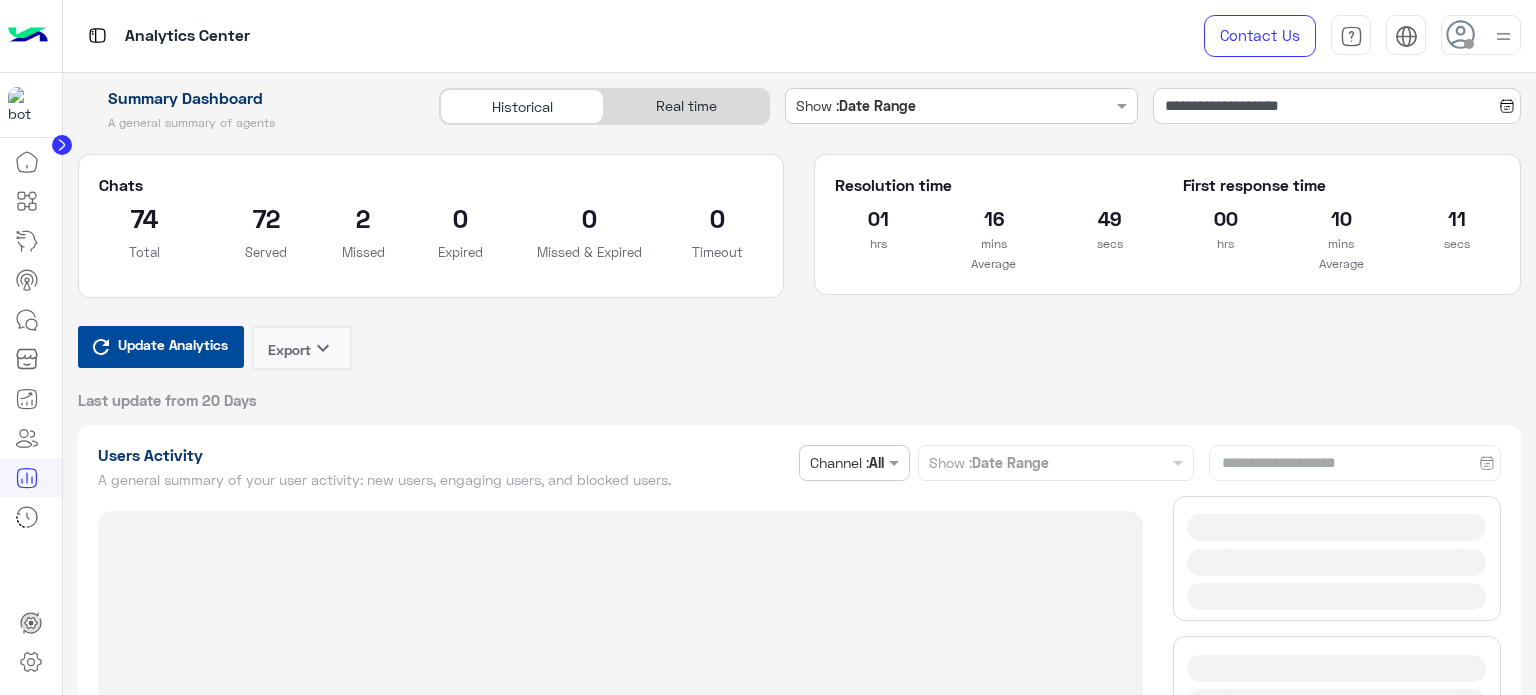 type on "**********" 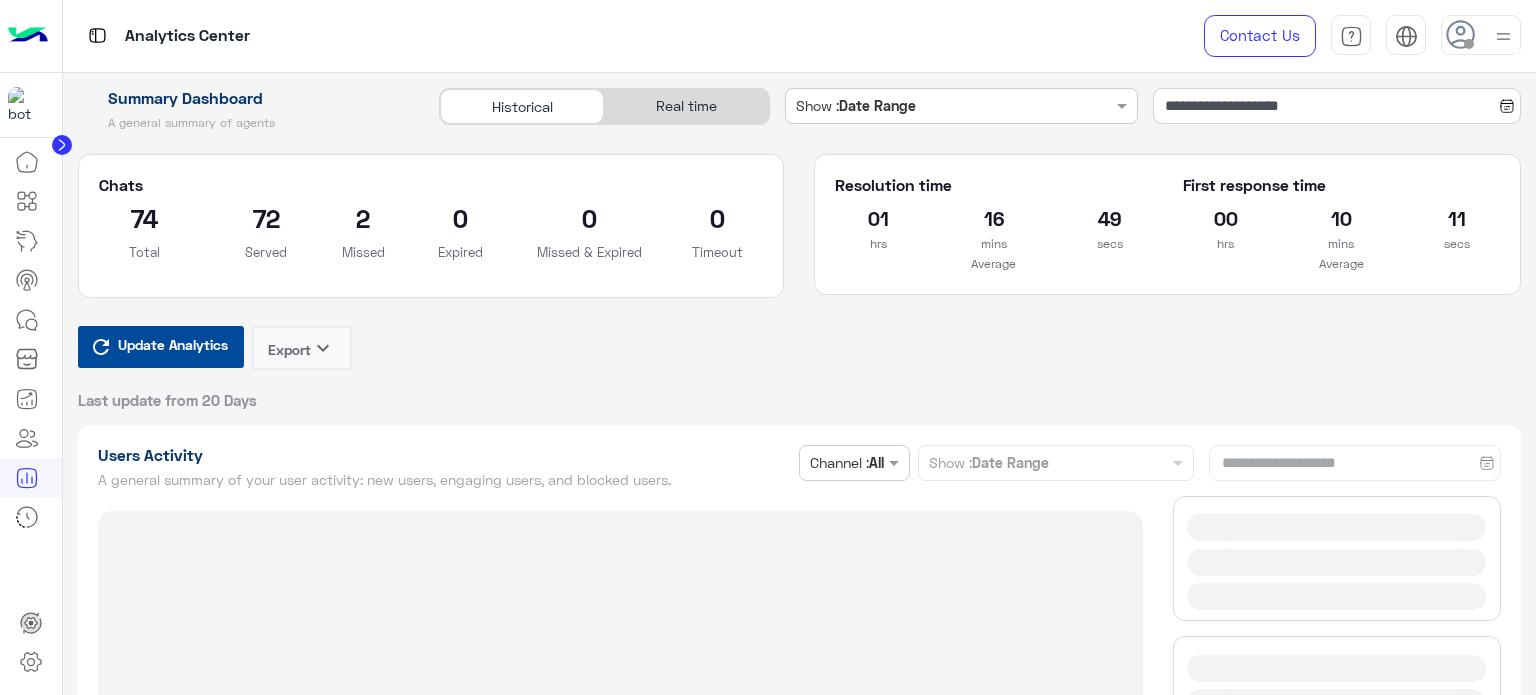 type on "**********" 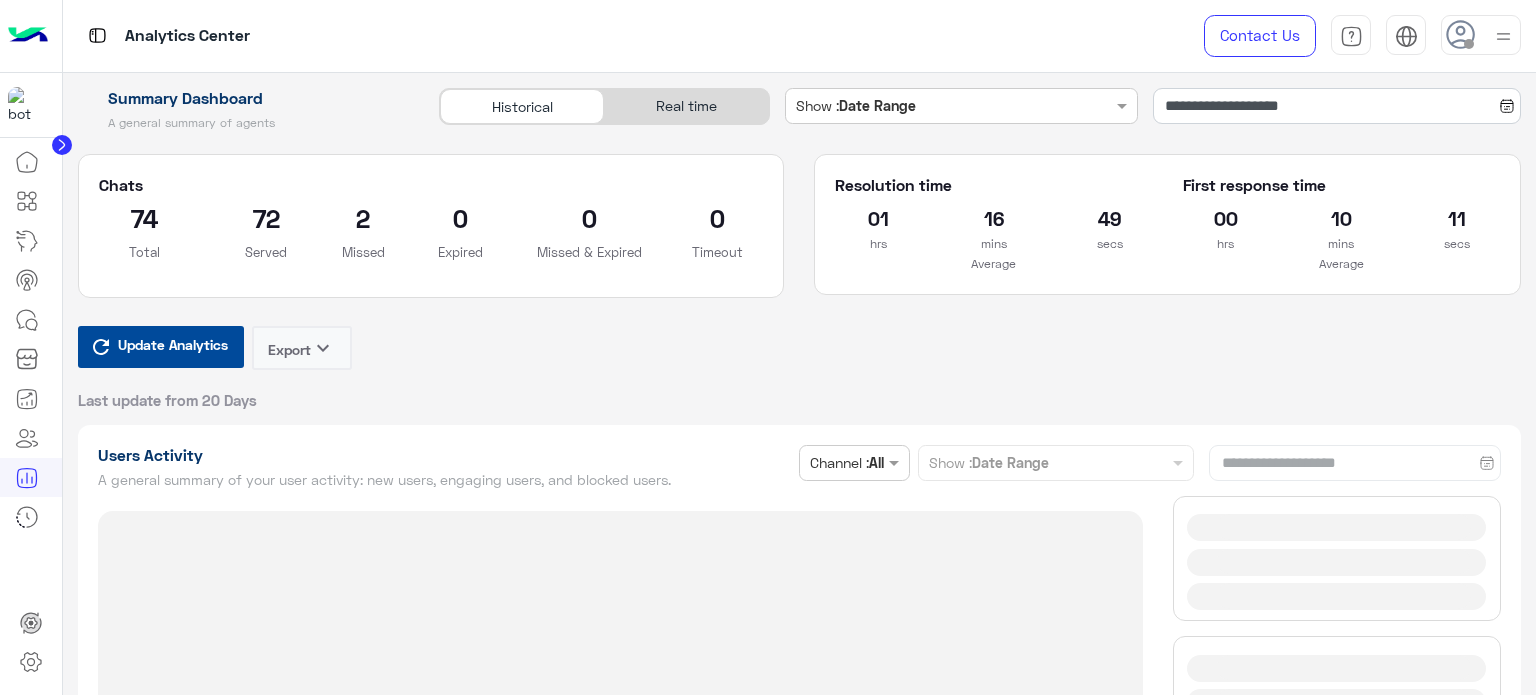 click on "Real time" 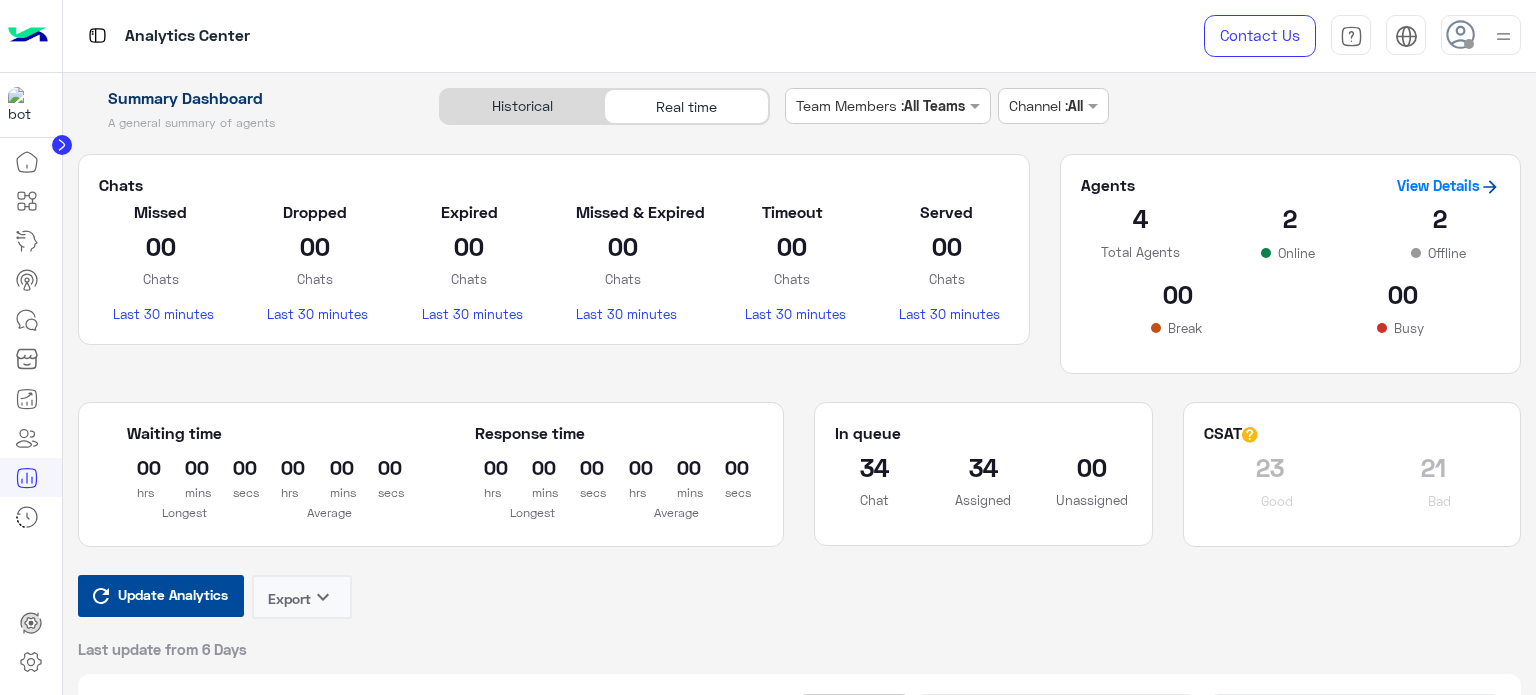 type on "**********" 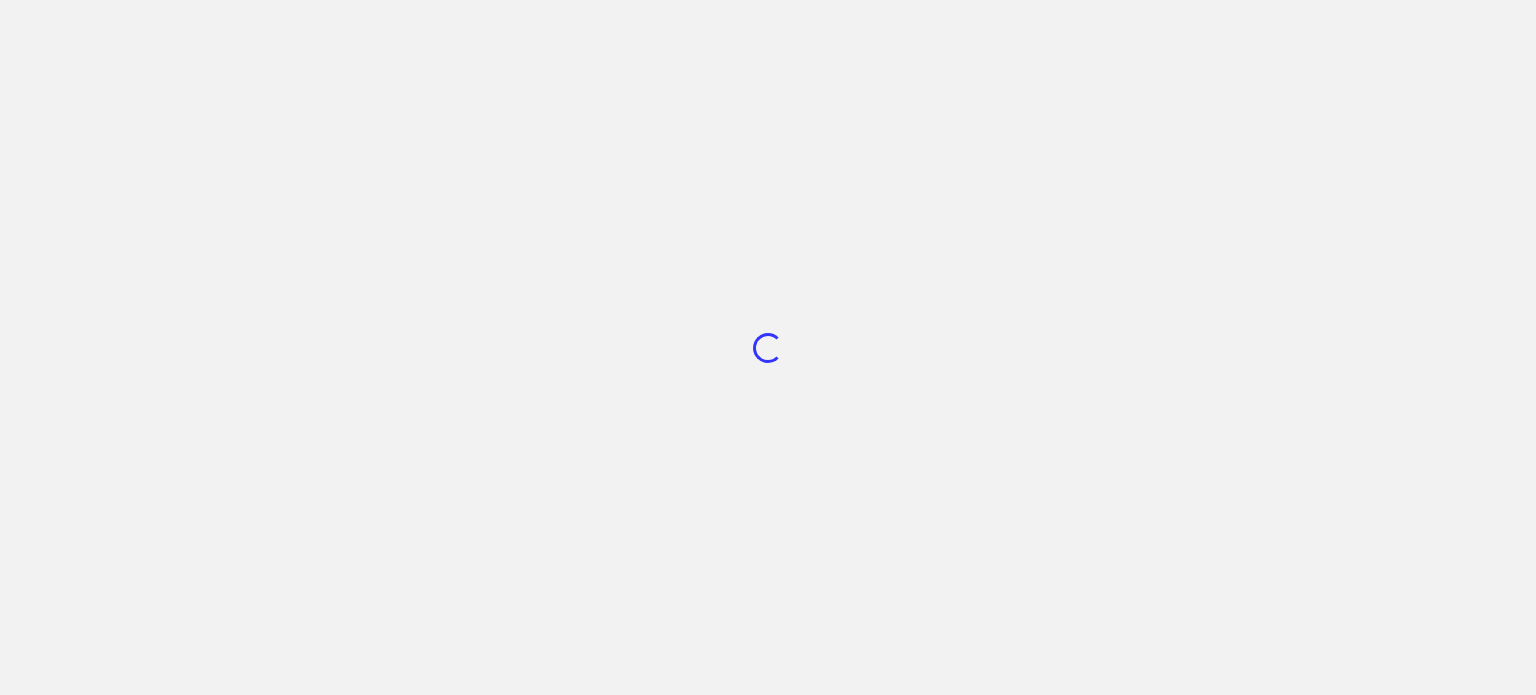 scroll, scrollTop: 0, scrollLeft: 0, axis: both 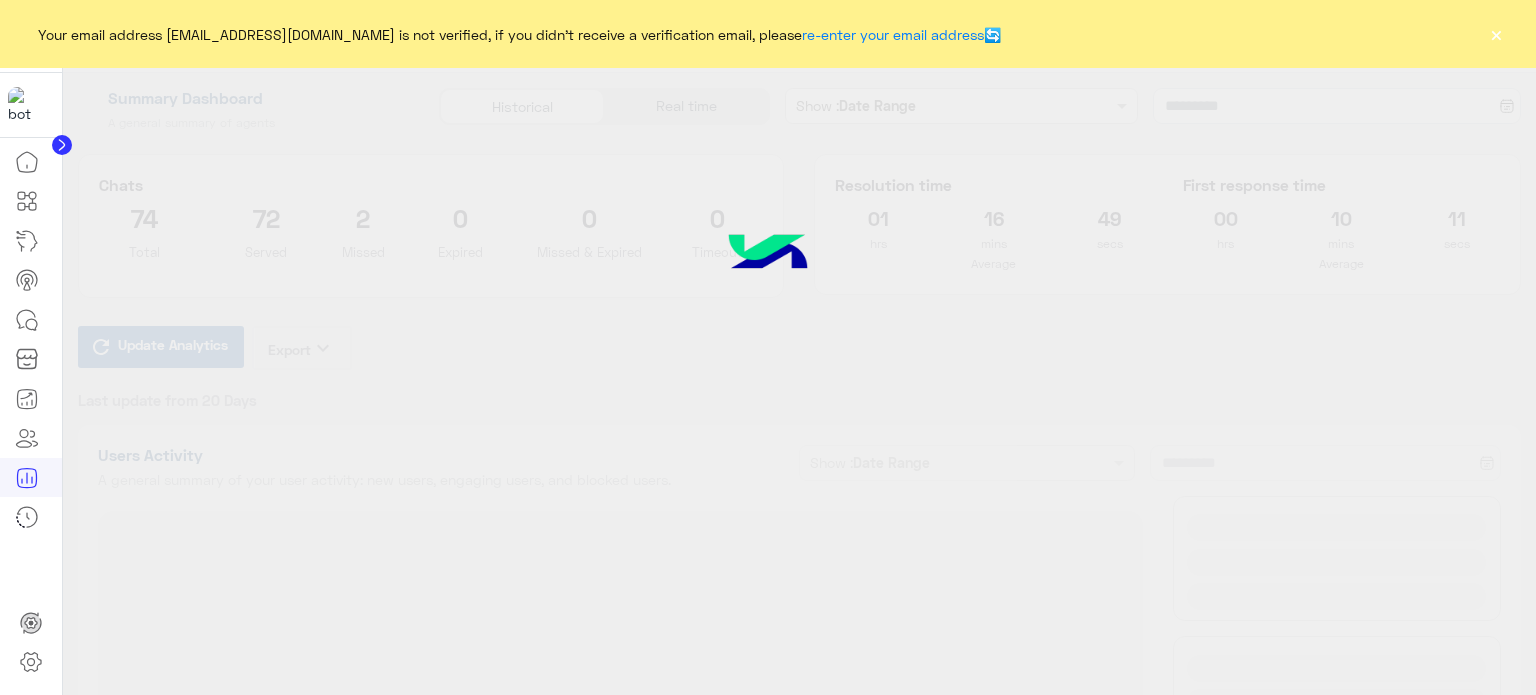 type on "**********" 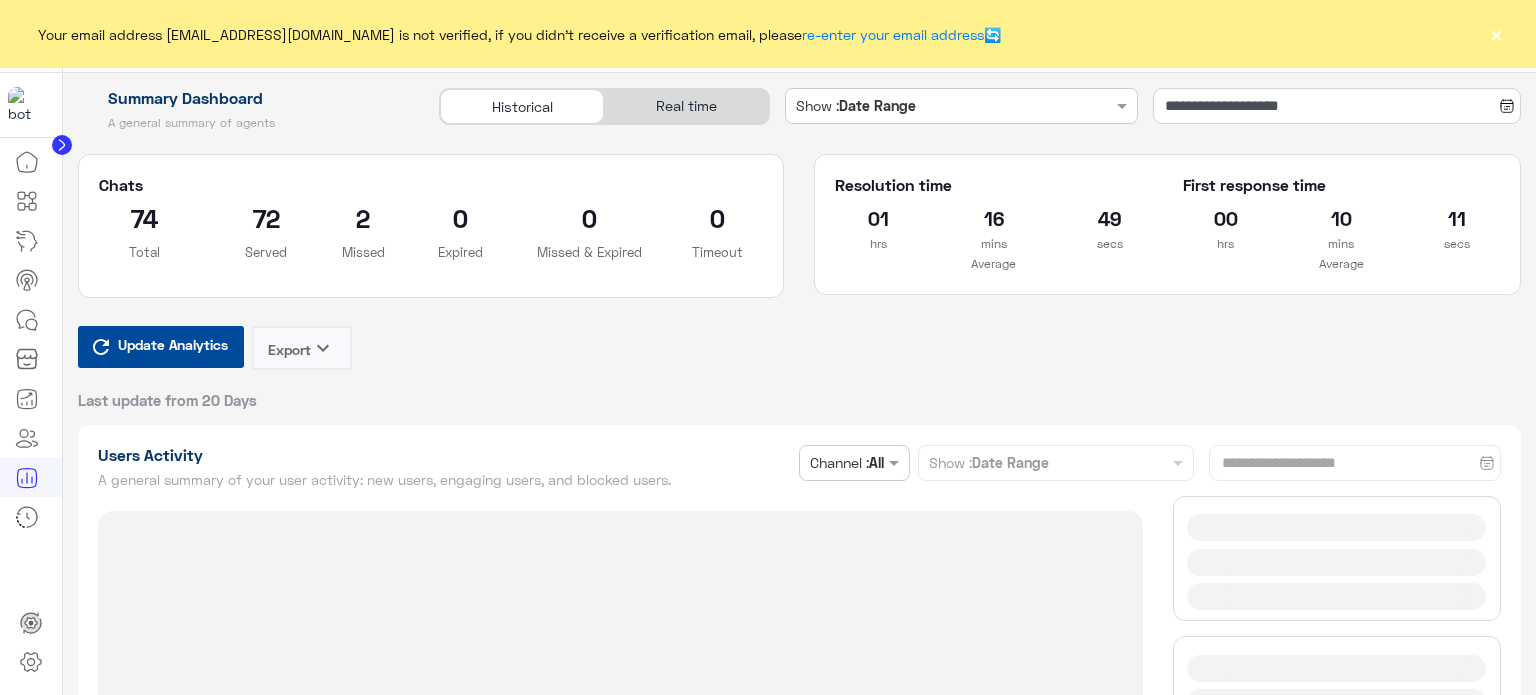 type on "**********" 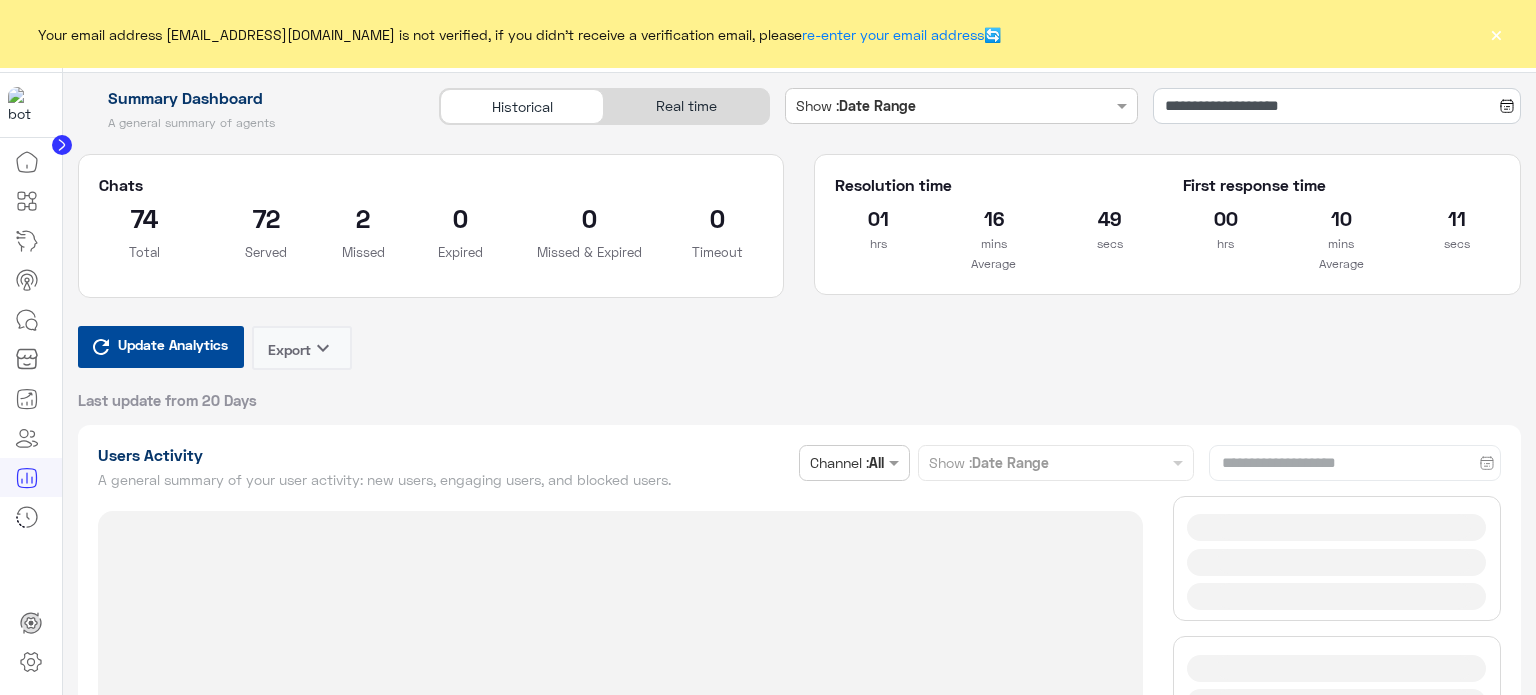 type on "**********" 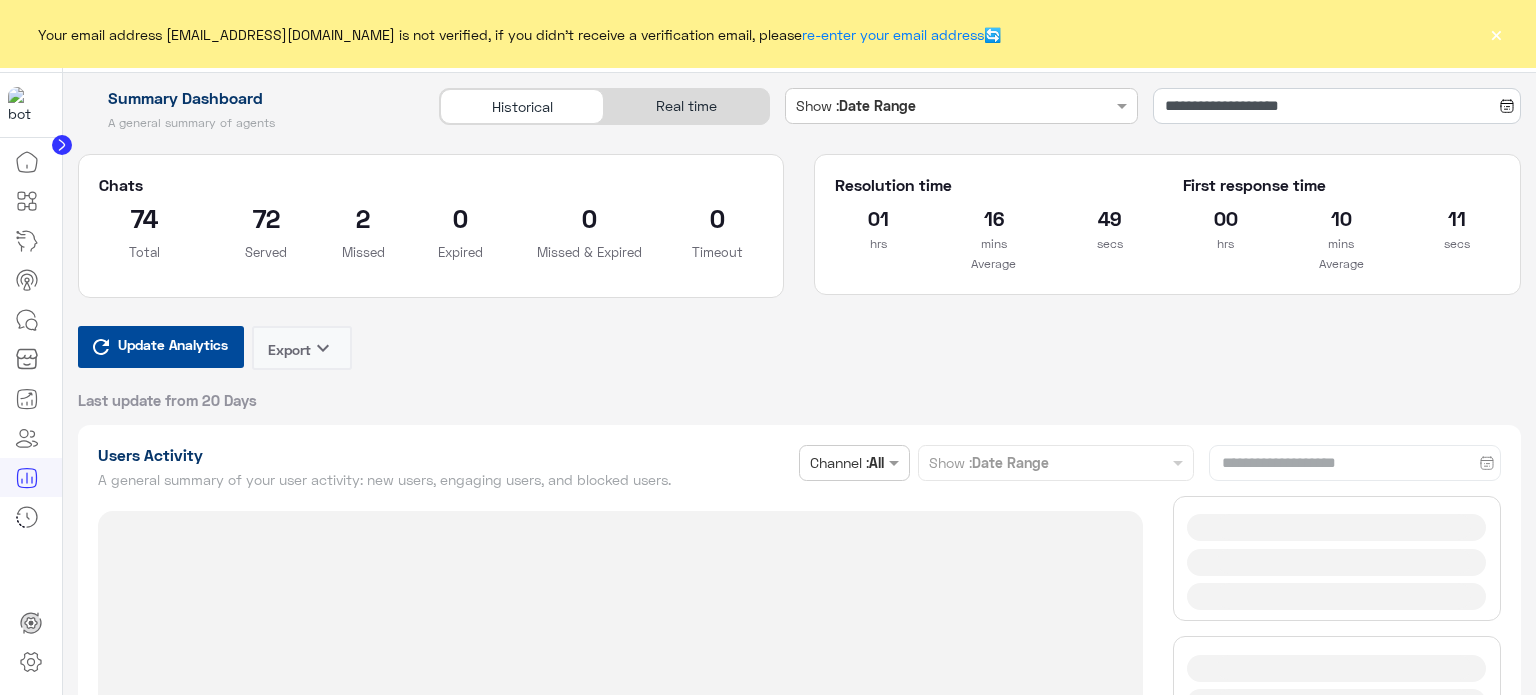 click on "Real time" 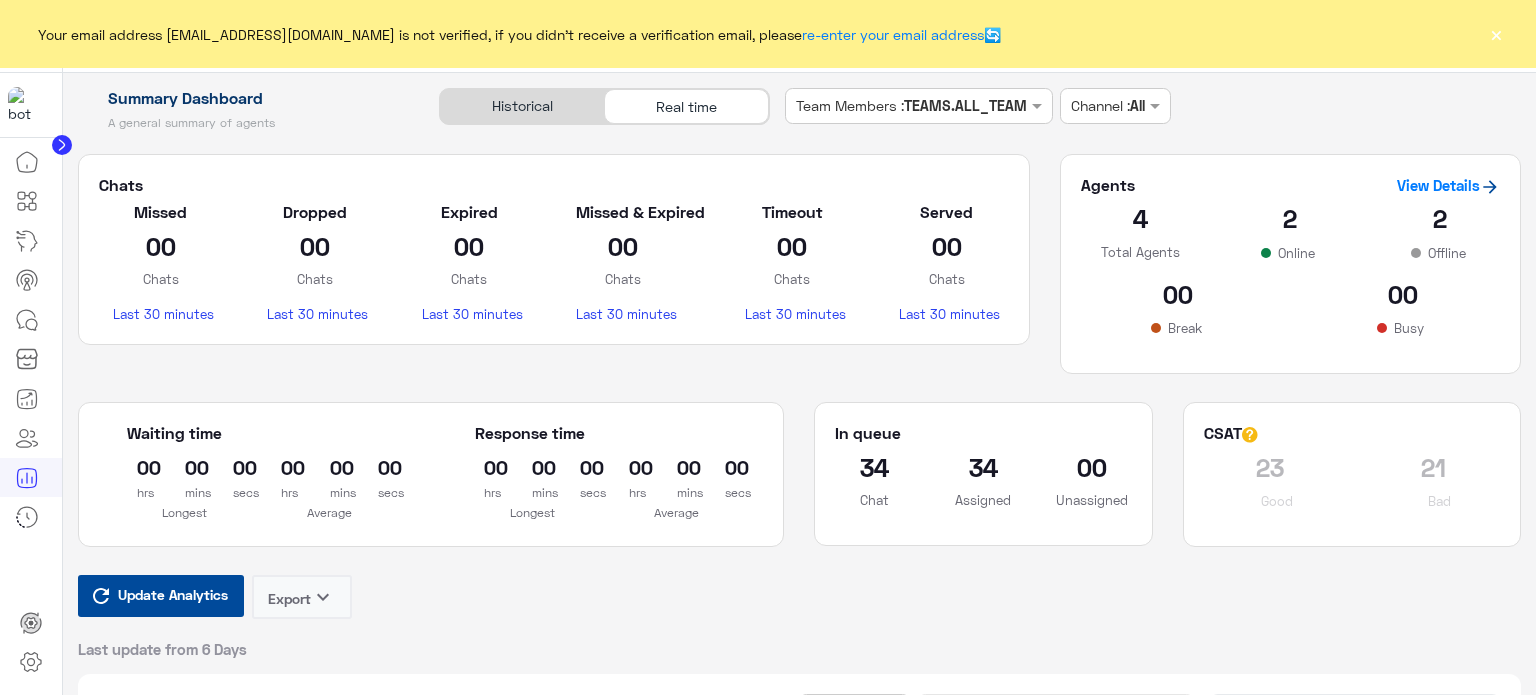 type on "**********" 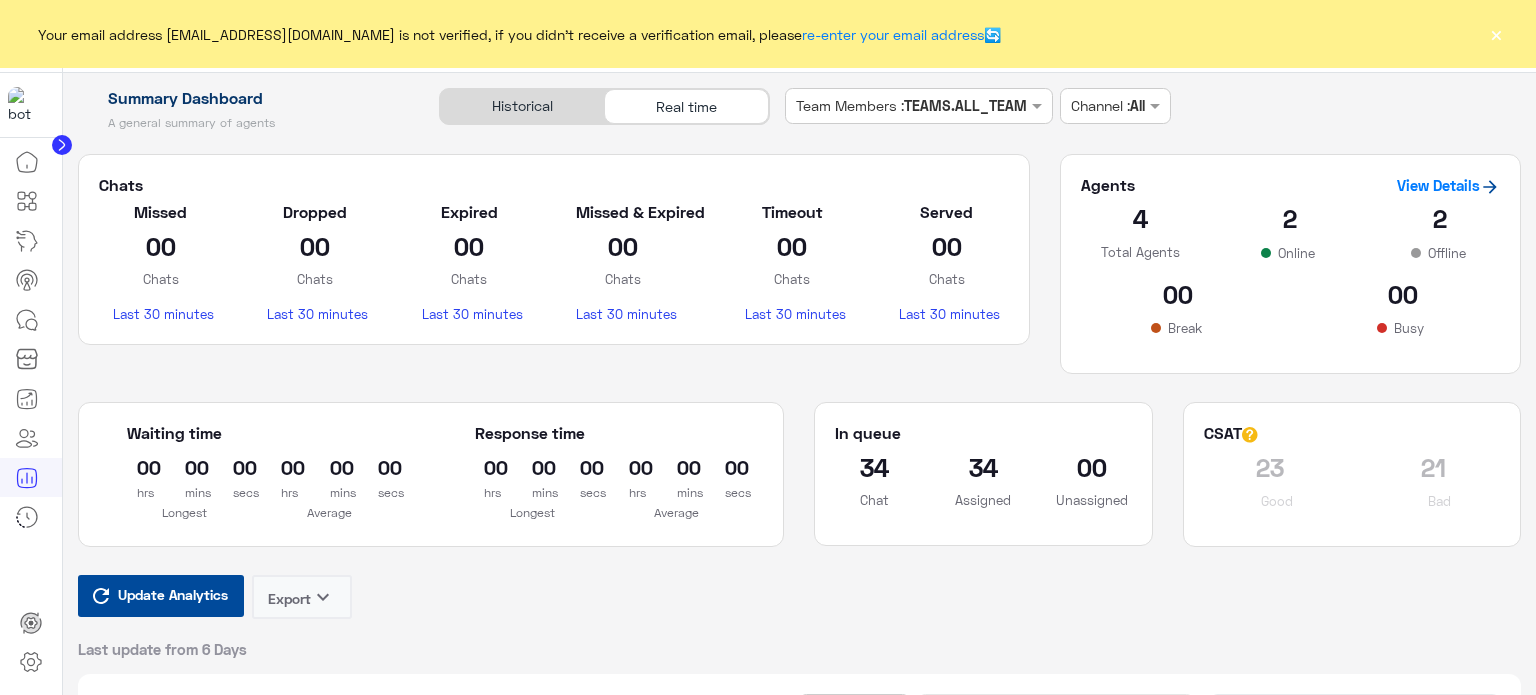 type on "**********" 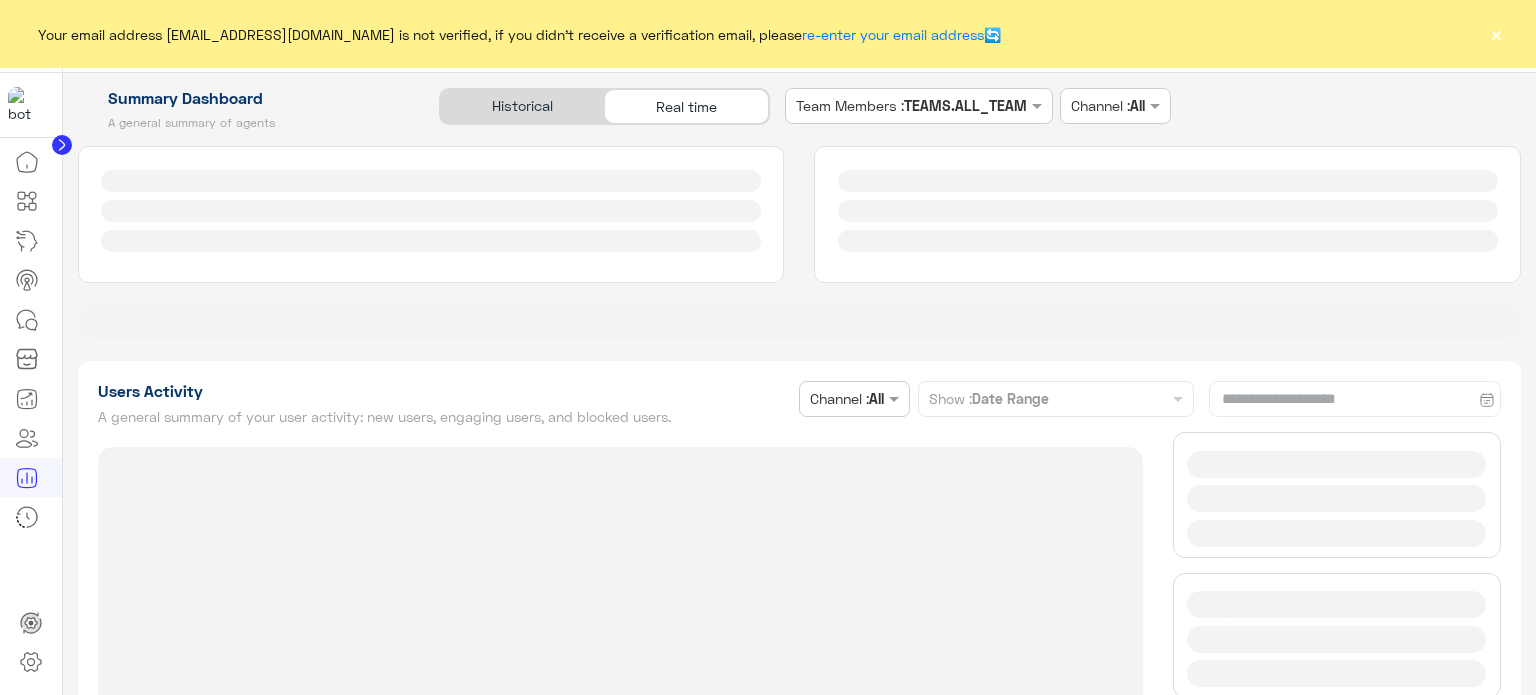 type on "**********" 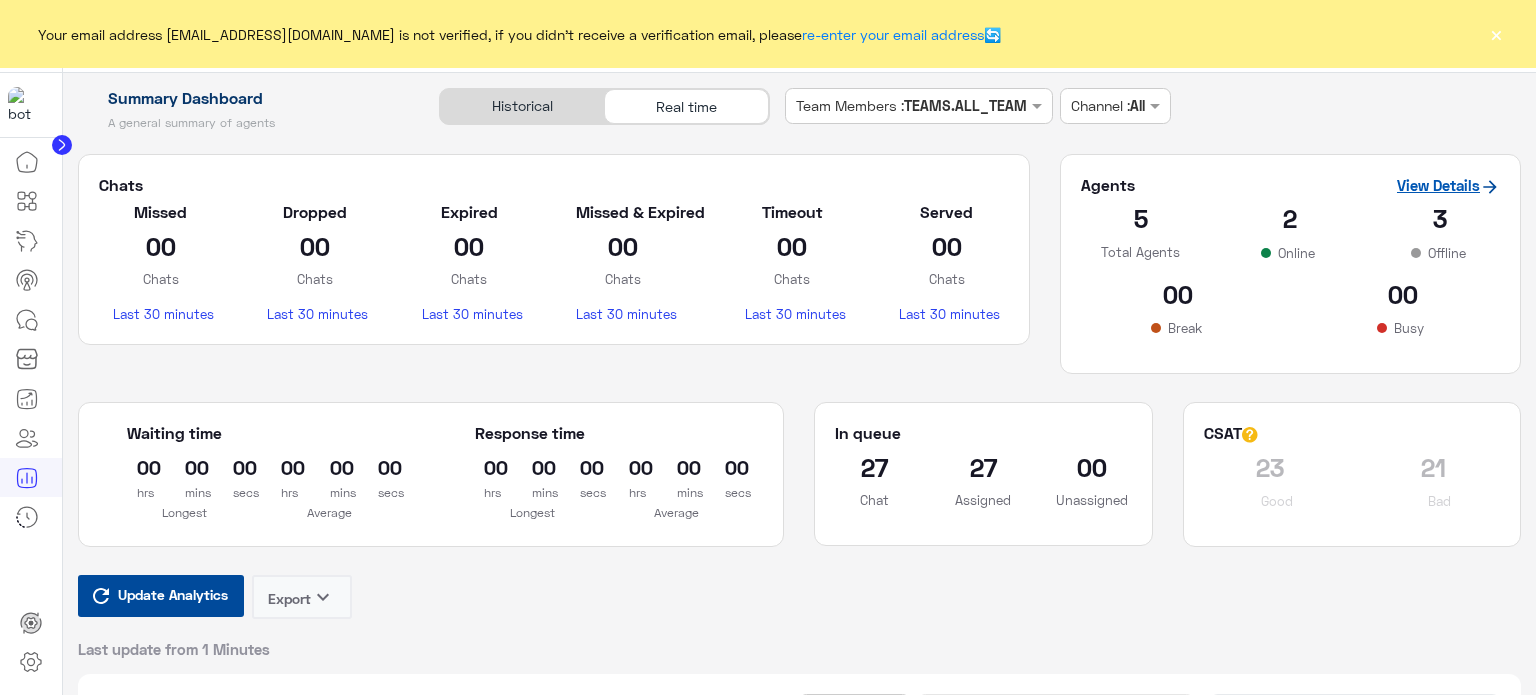 click on "View Details" 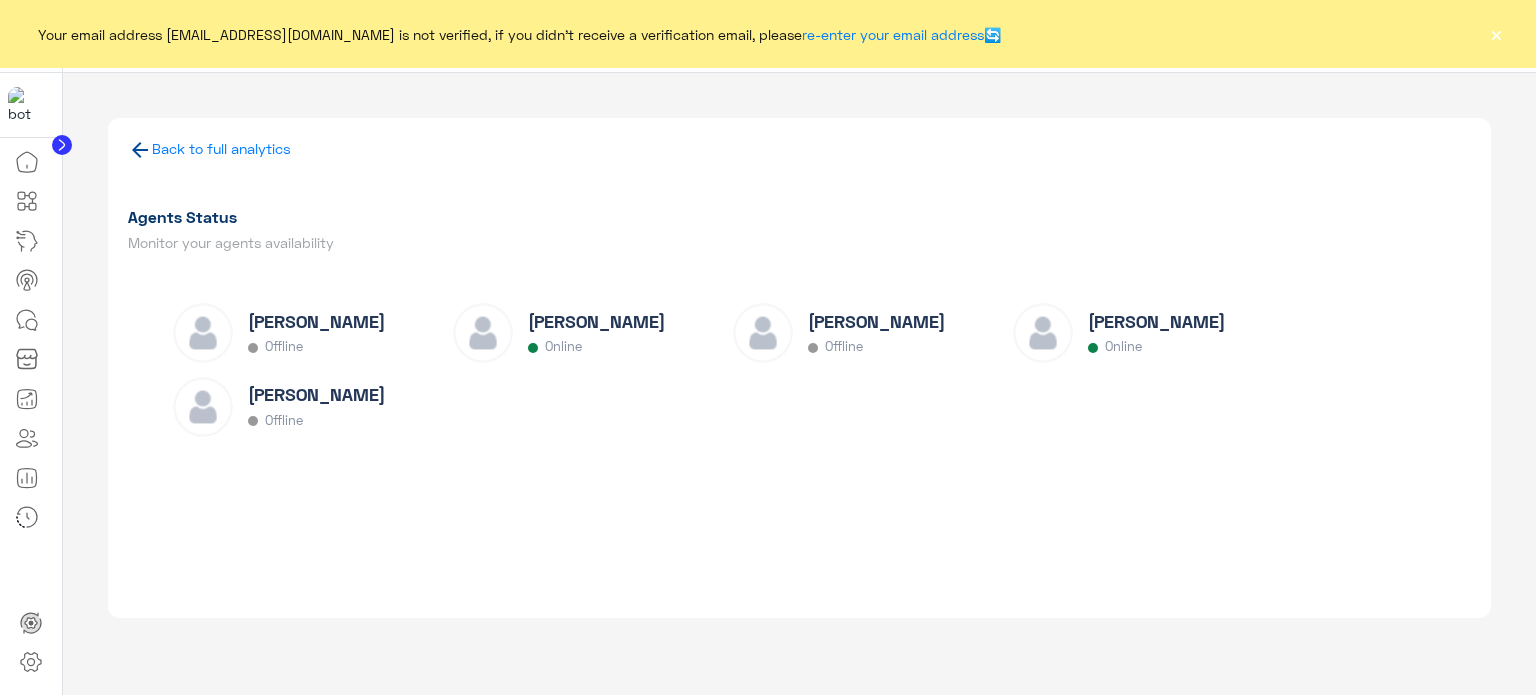 click on "Back to full analytics Agents Status Monitor your agents availability lobna Mounir  Offline Nada Khaled  Online Heba Elmahdy  Offline Amina Hamdy Online Mona Farag Offline" 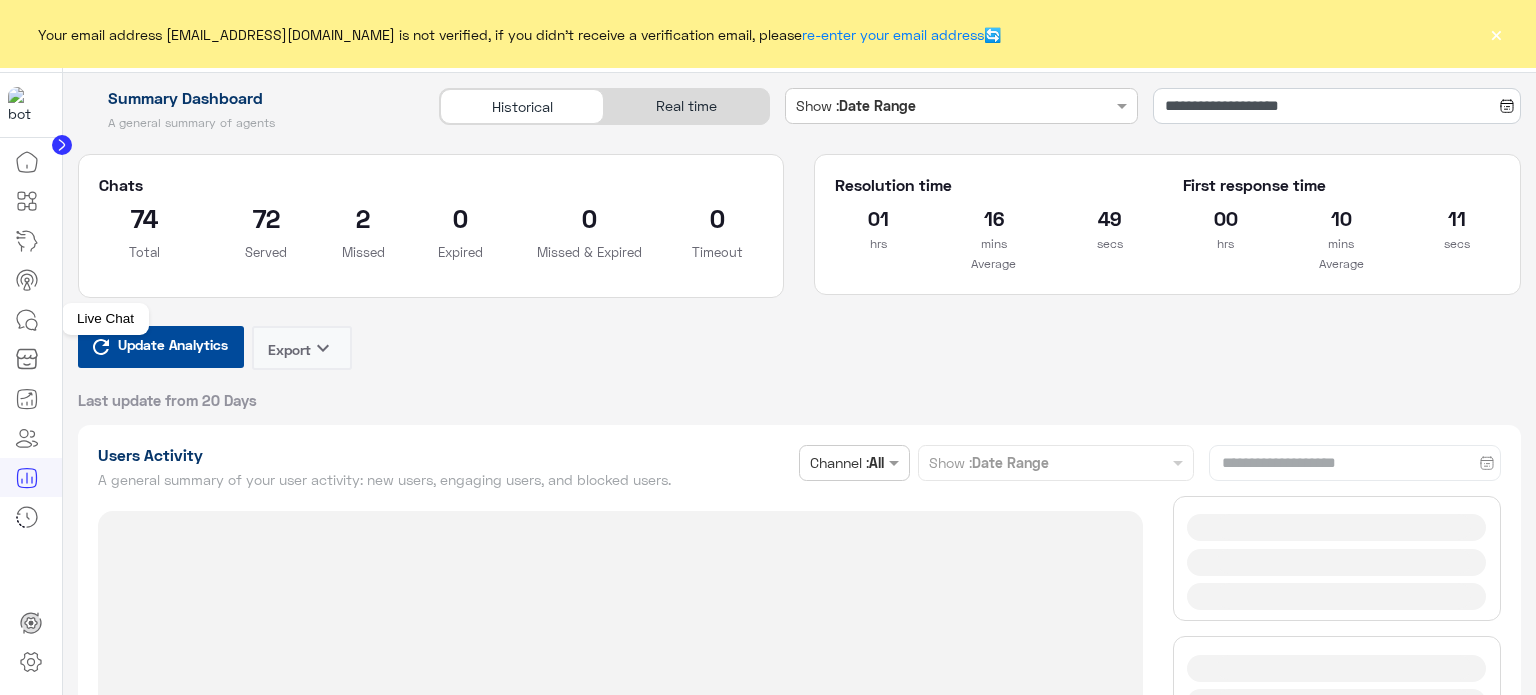 click 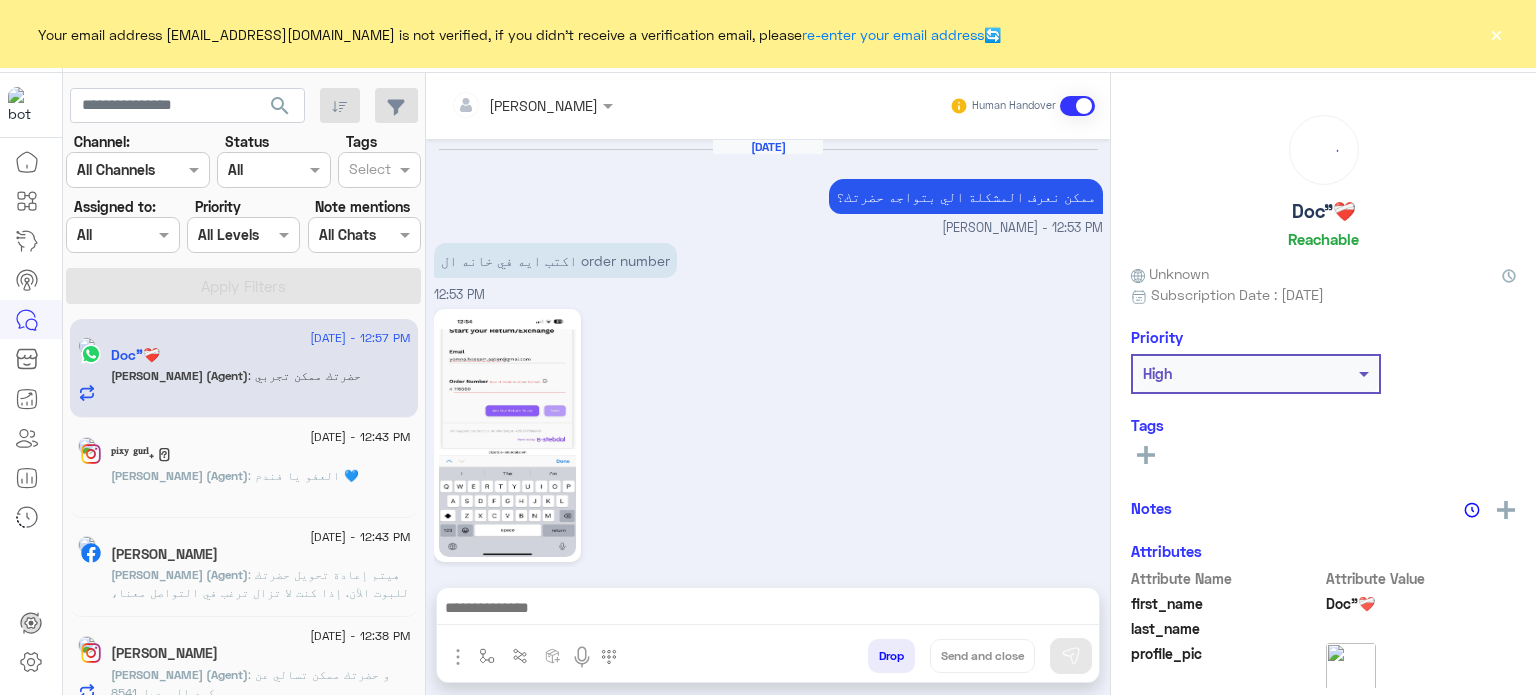 scroll, scrollTop: 945, scrollLeft: 0, axis: vertical 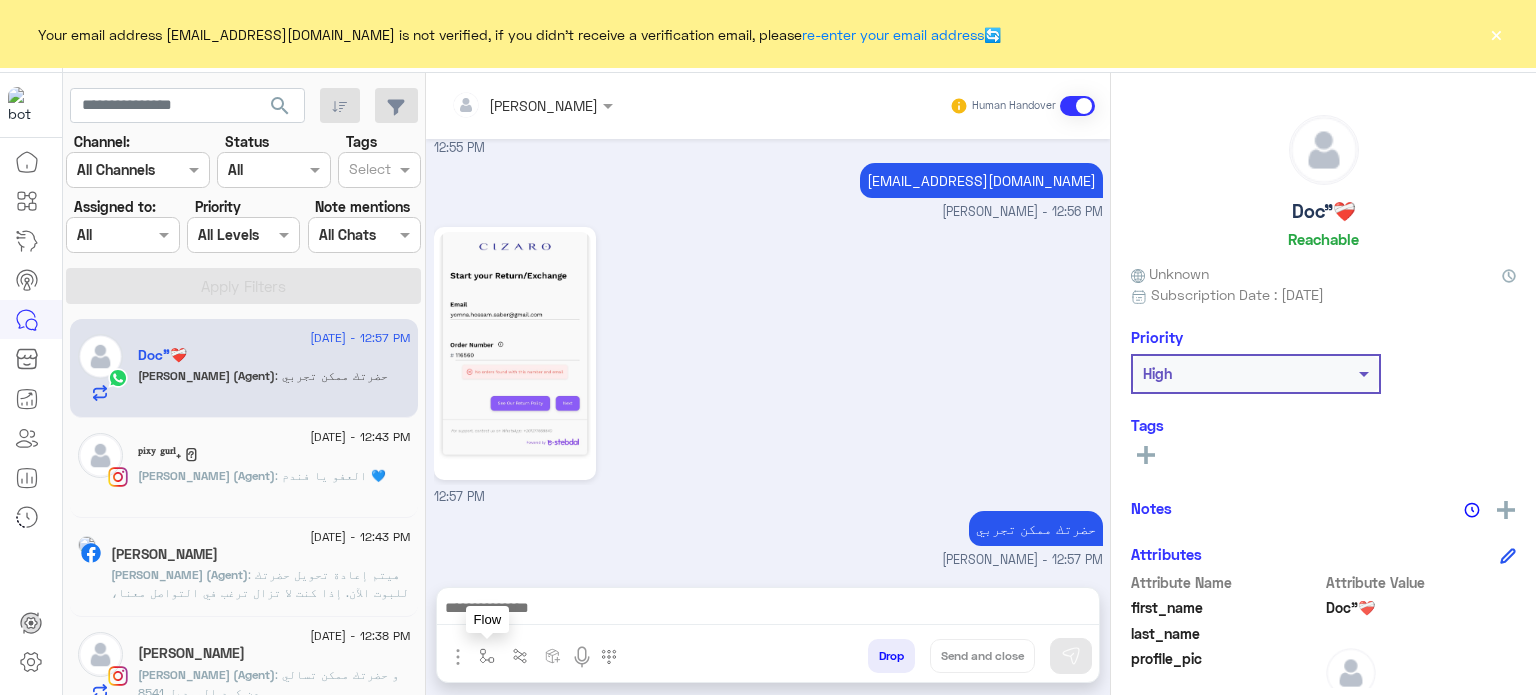 click at bounding box center [487, 656] 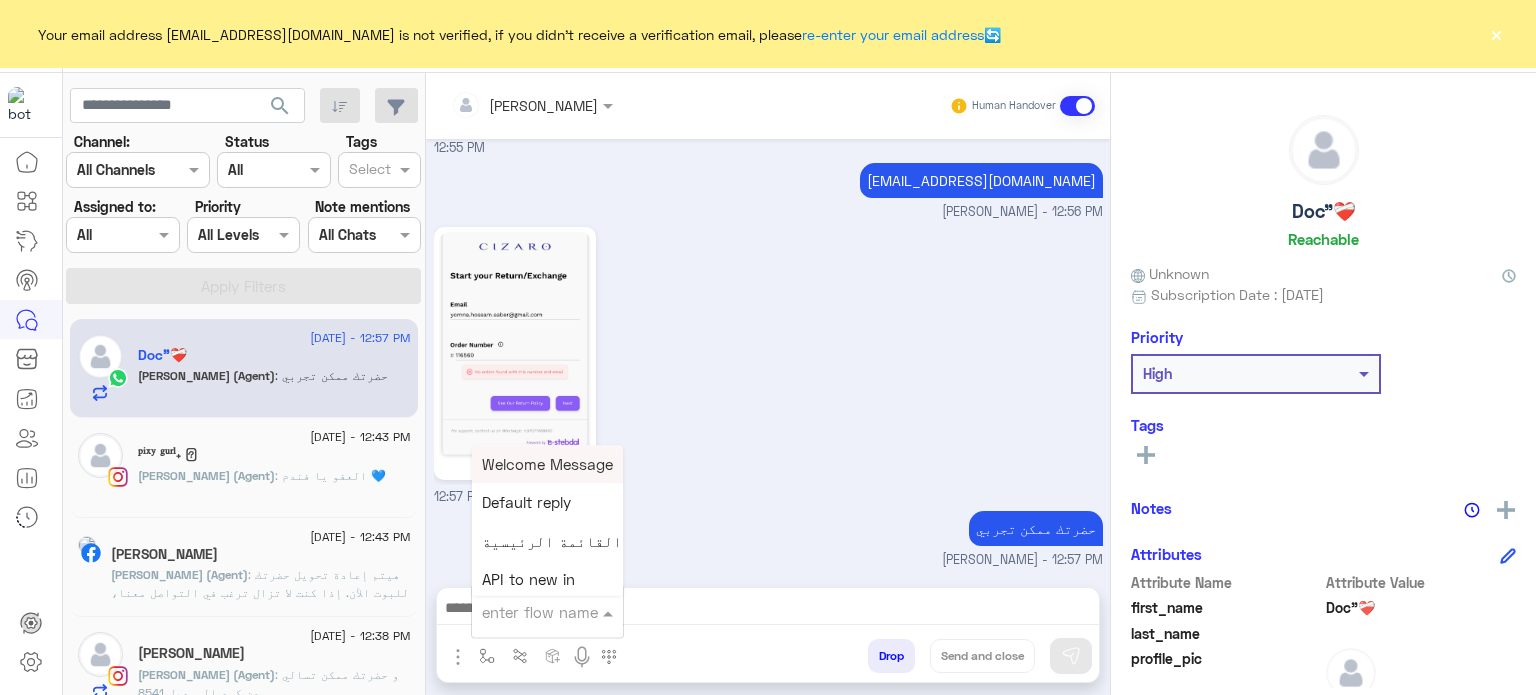 click at bounding box center (547, 611) 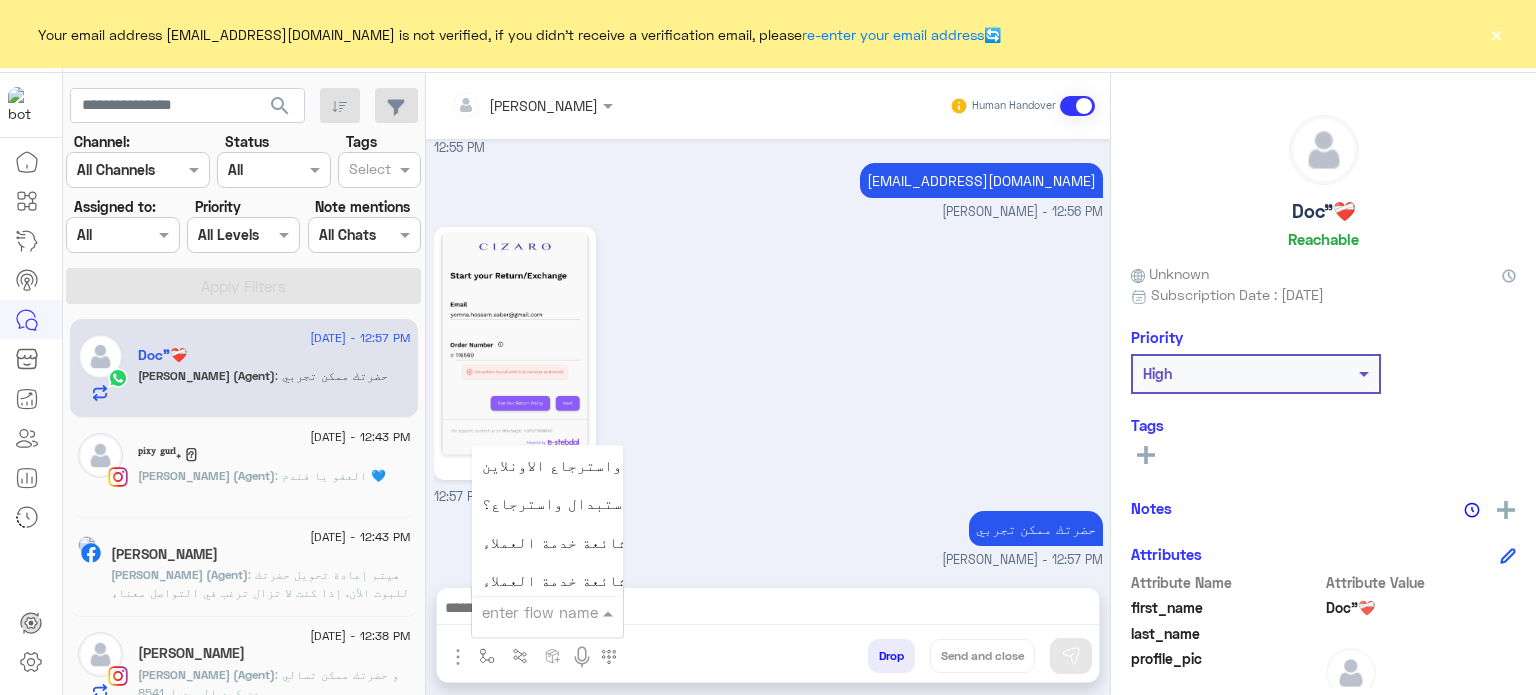 scroll, scrollTop: 709, scrollLeft: 0, axis: vertical 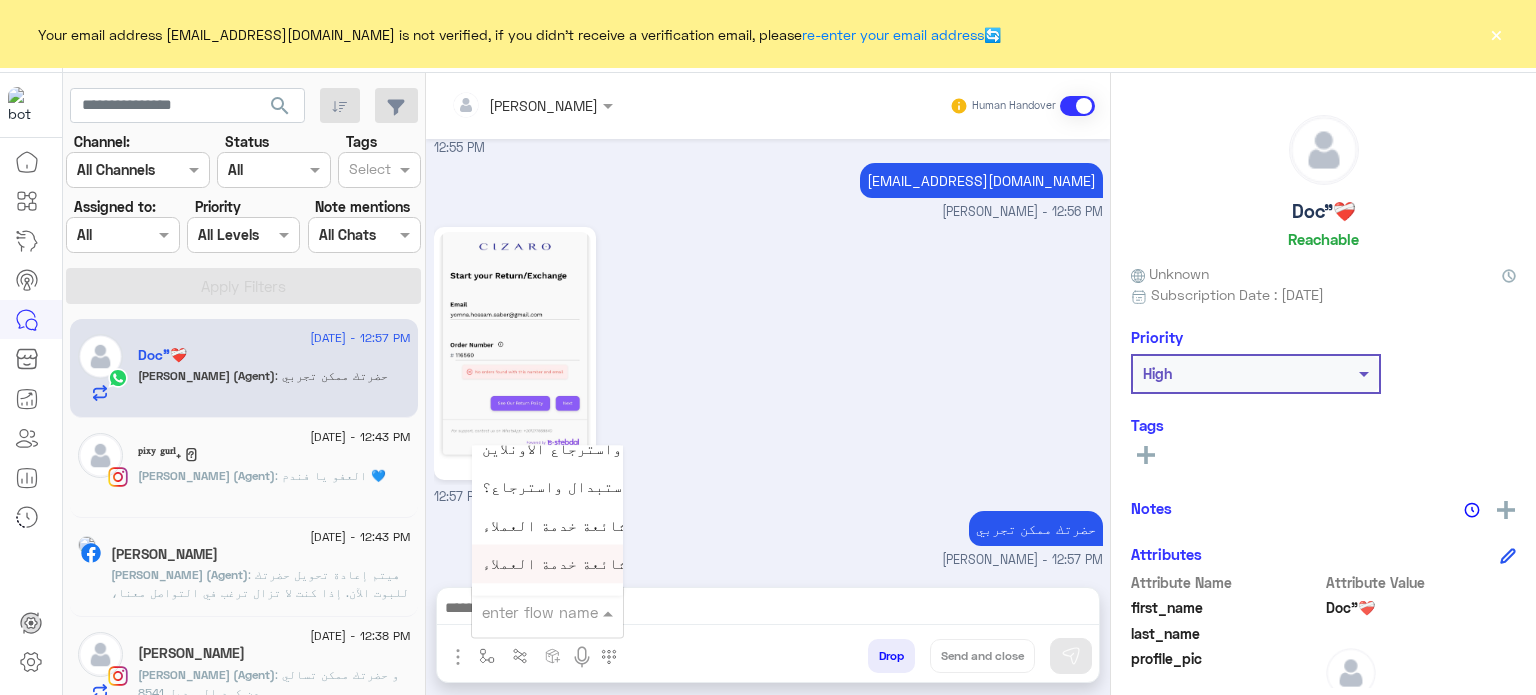 click at bounding box center (523, 612) 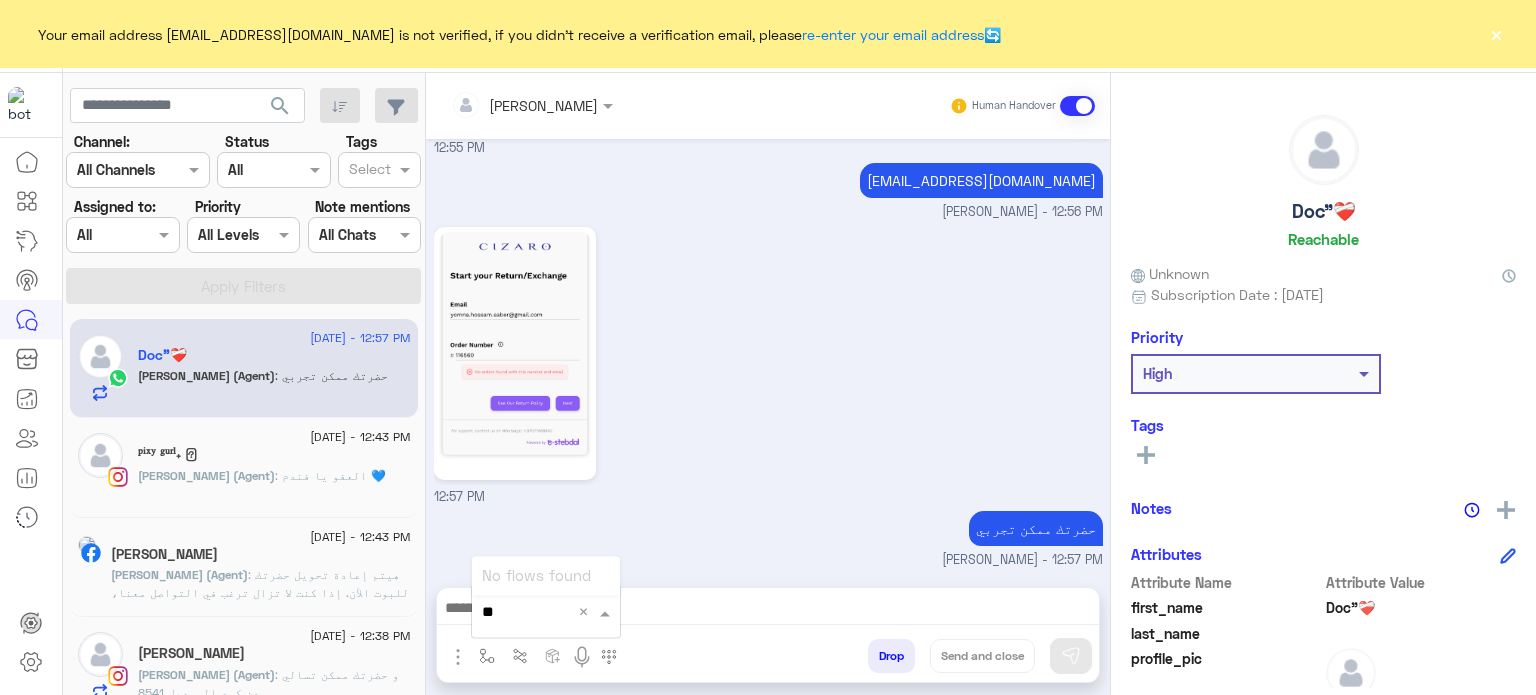 scroll, scrollTop: 0, scrollLeft: 0, axis: both 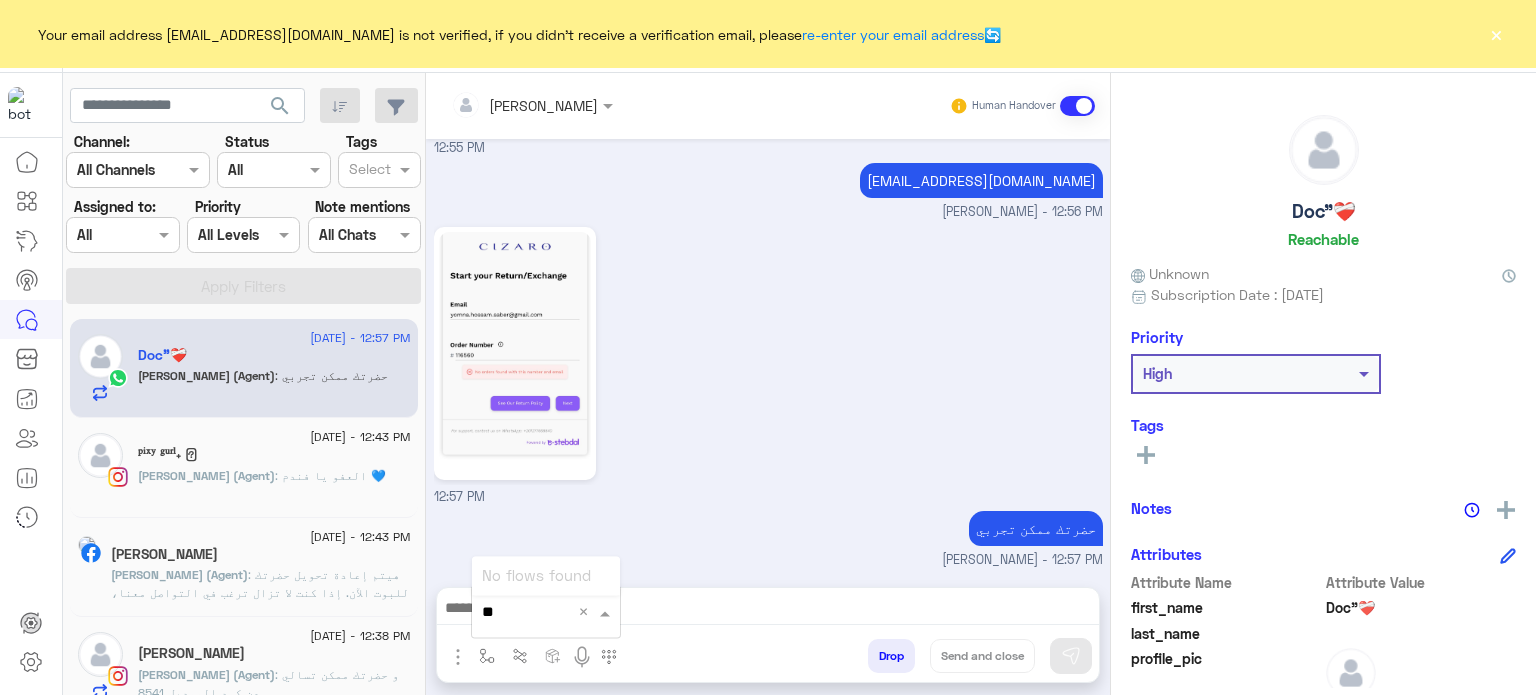 type on "*" 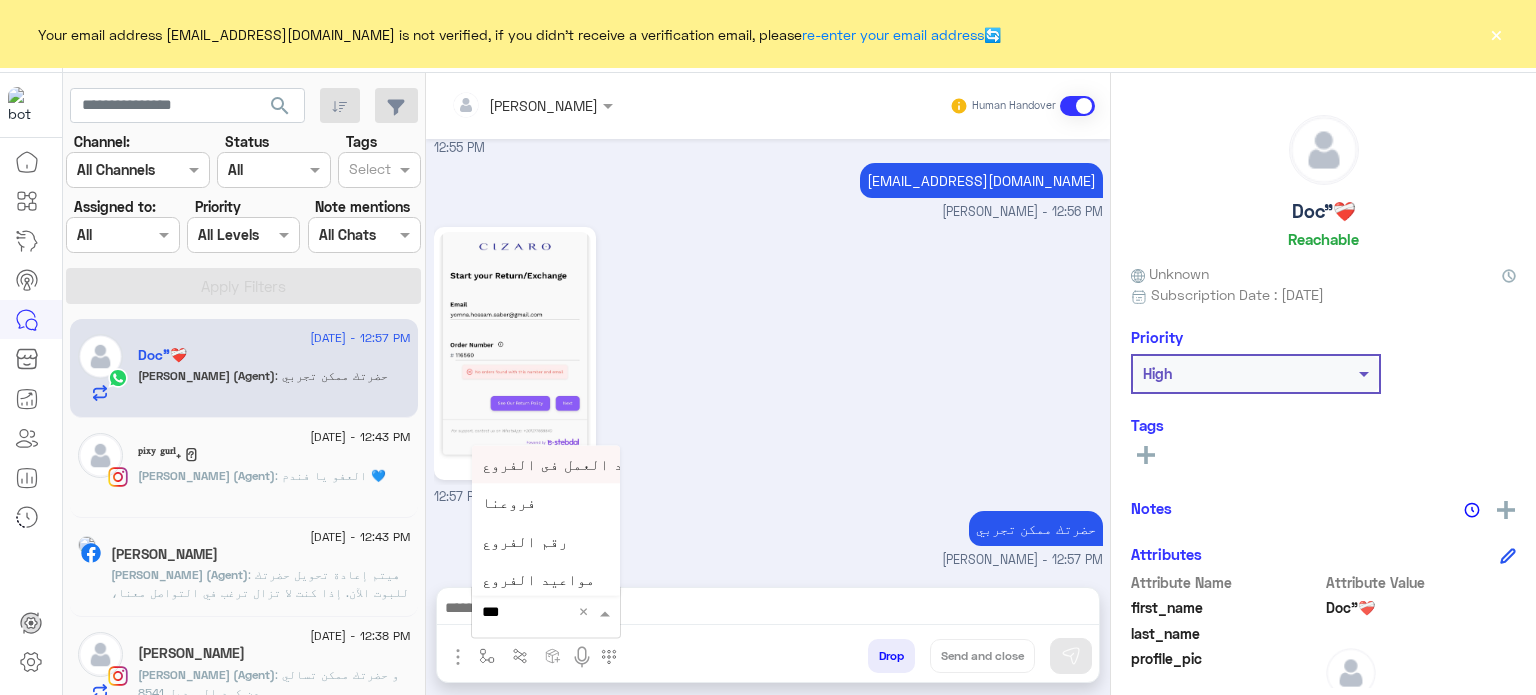 type on "****" 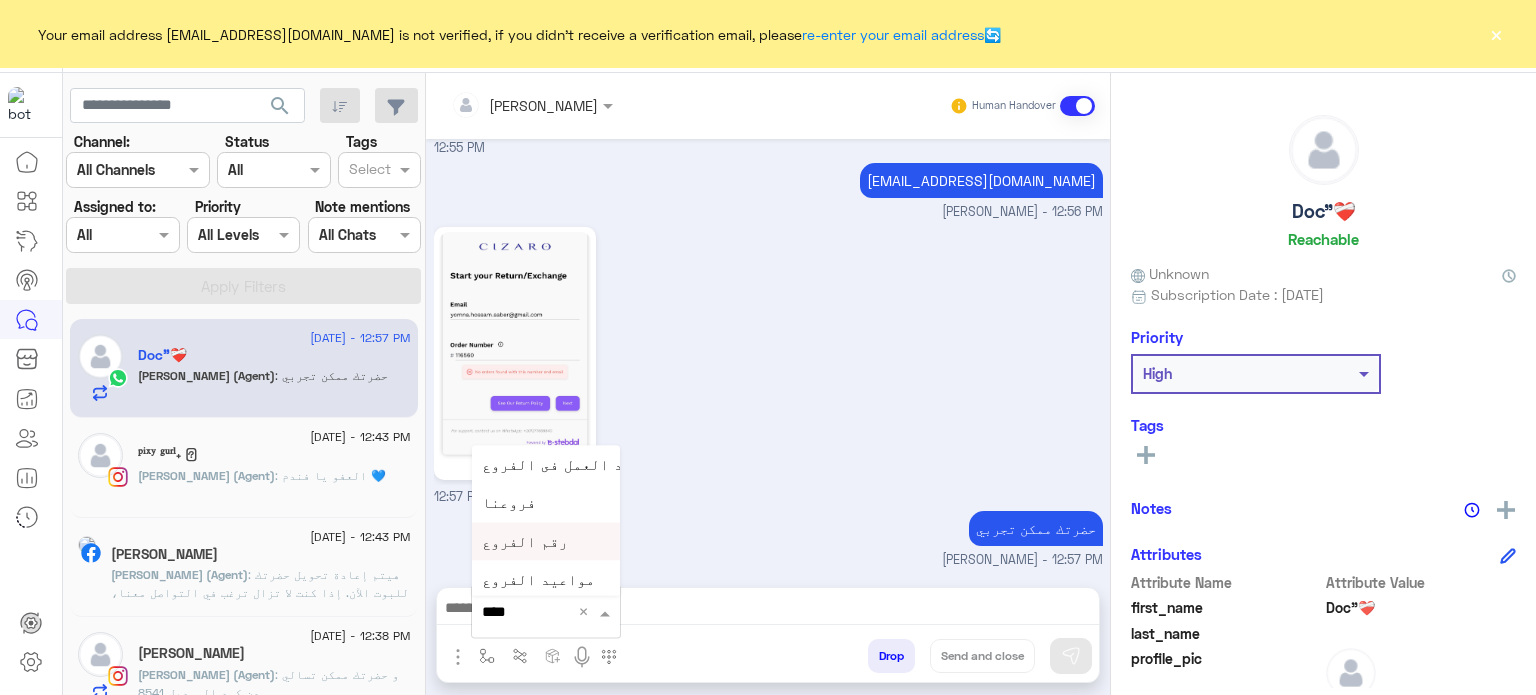 click on "رقم الفروع" at bounding box center [525, 541] 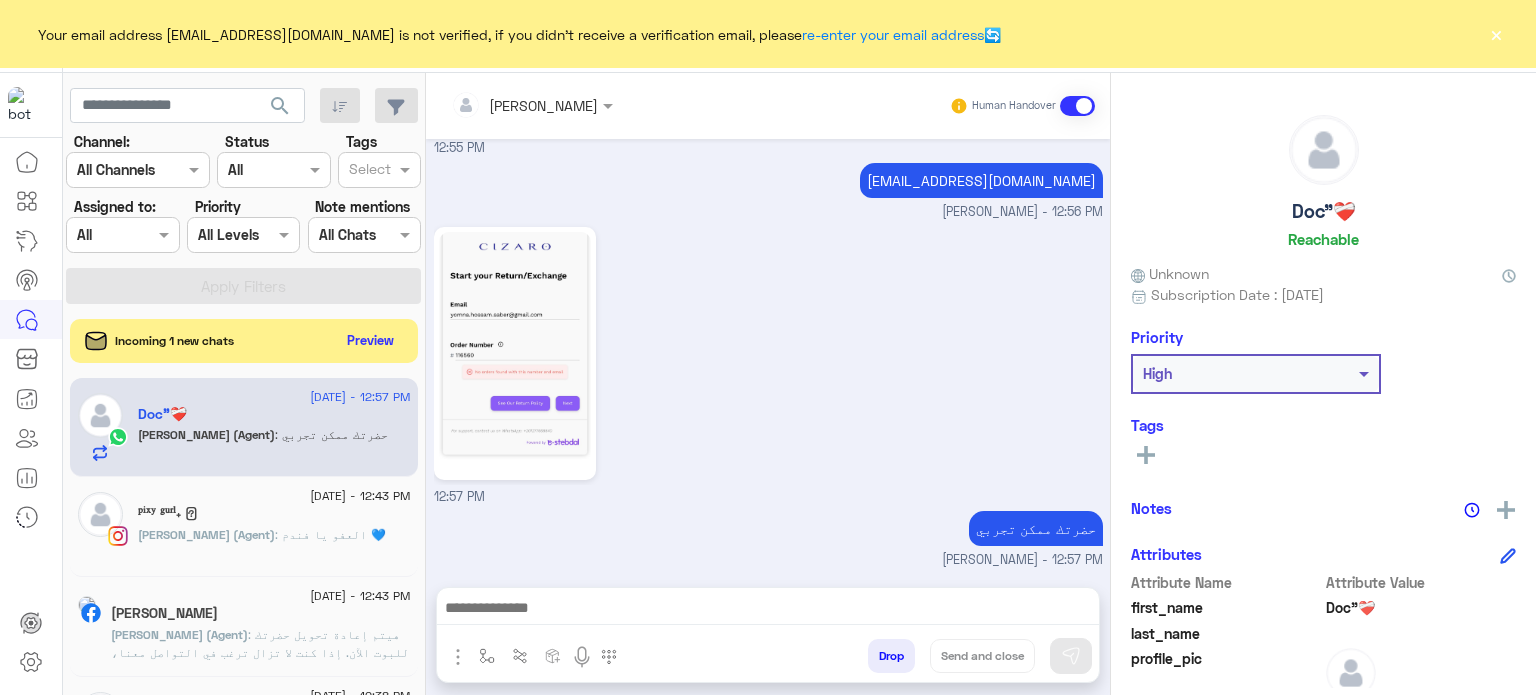 type on "**********" 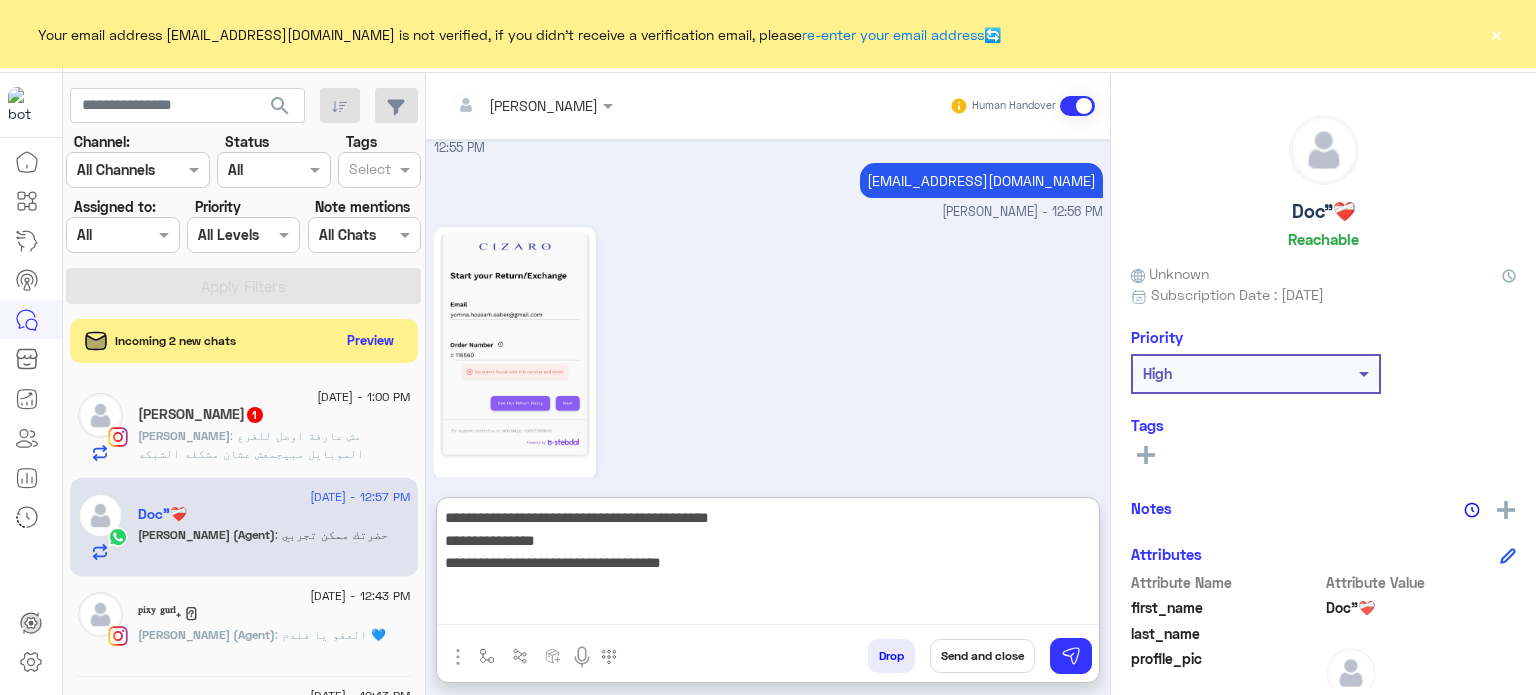 click on "**********" at bounding box center [768, 565] 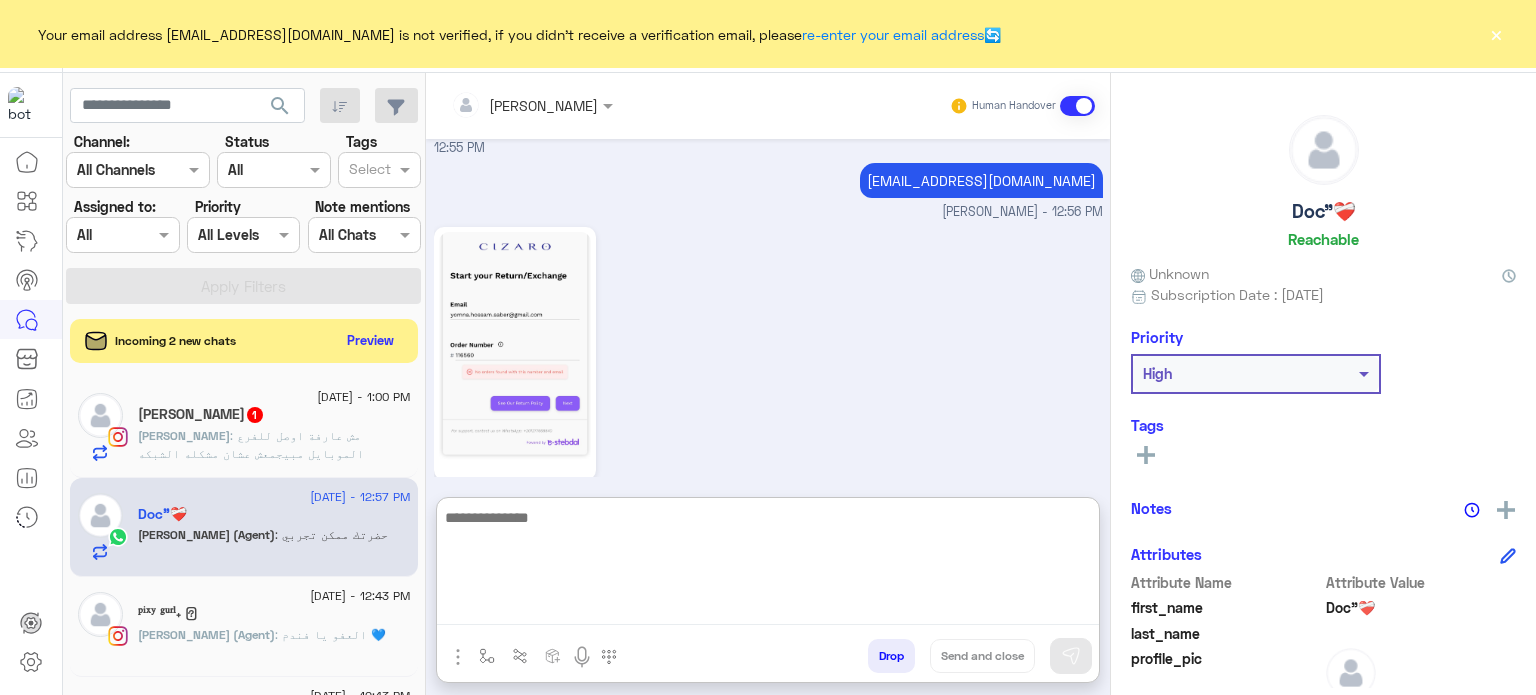 type 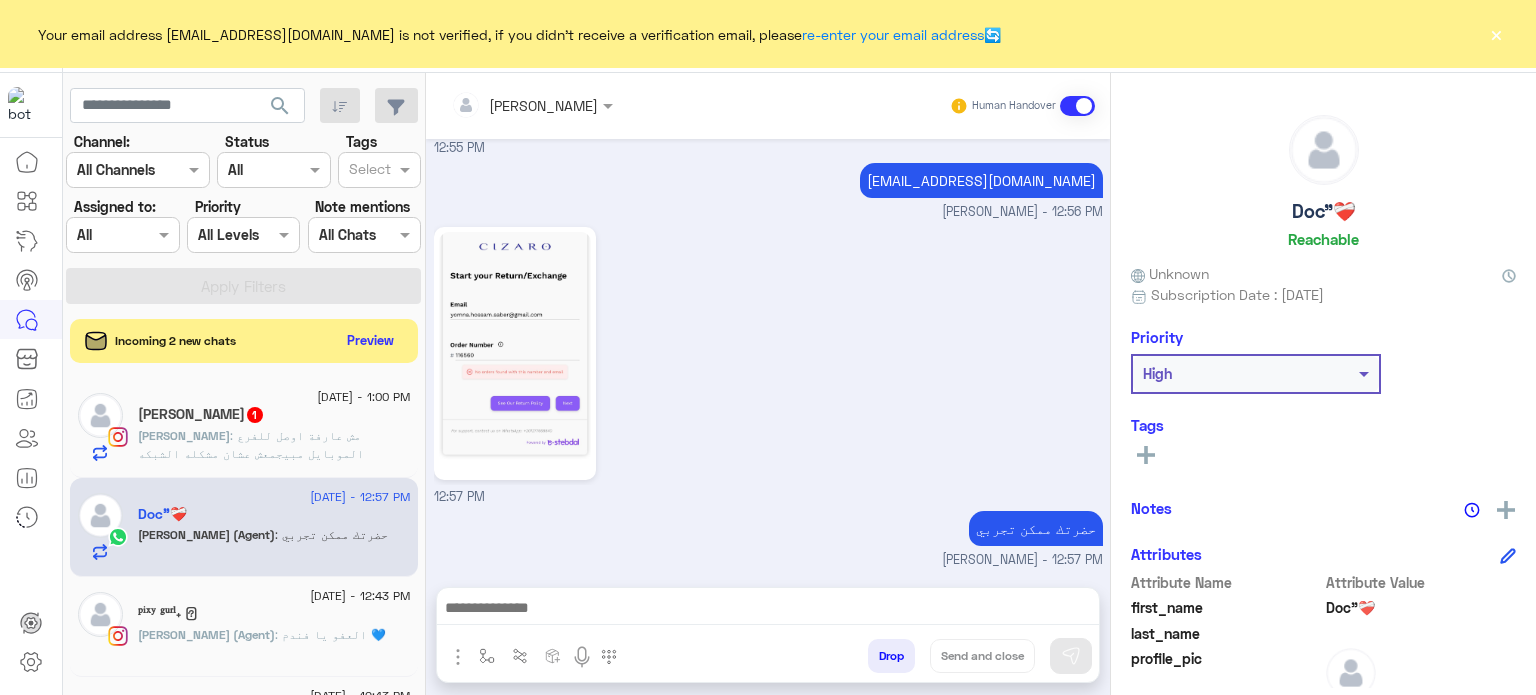 click on "12:57 PM" at bounding box center (768, 364) 